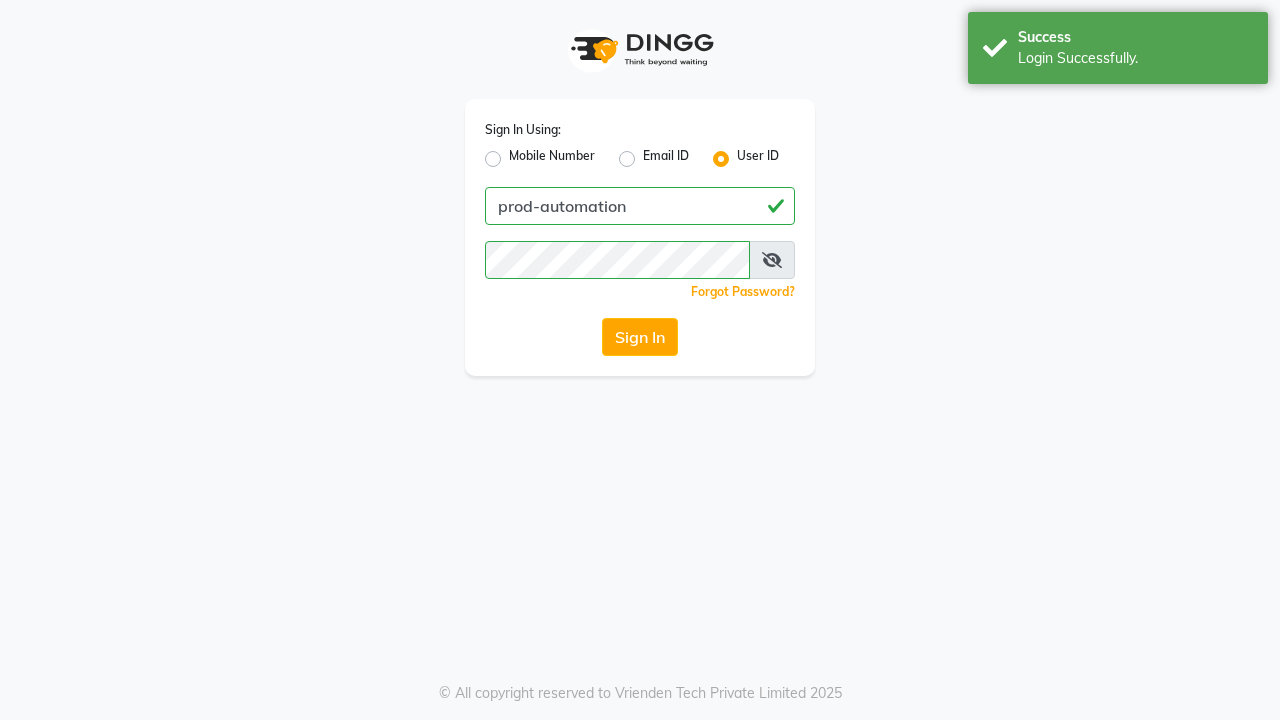 scroll, scrollTop: 0, scrollLeft: 0, axis: both 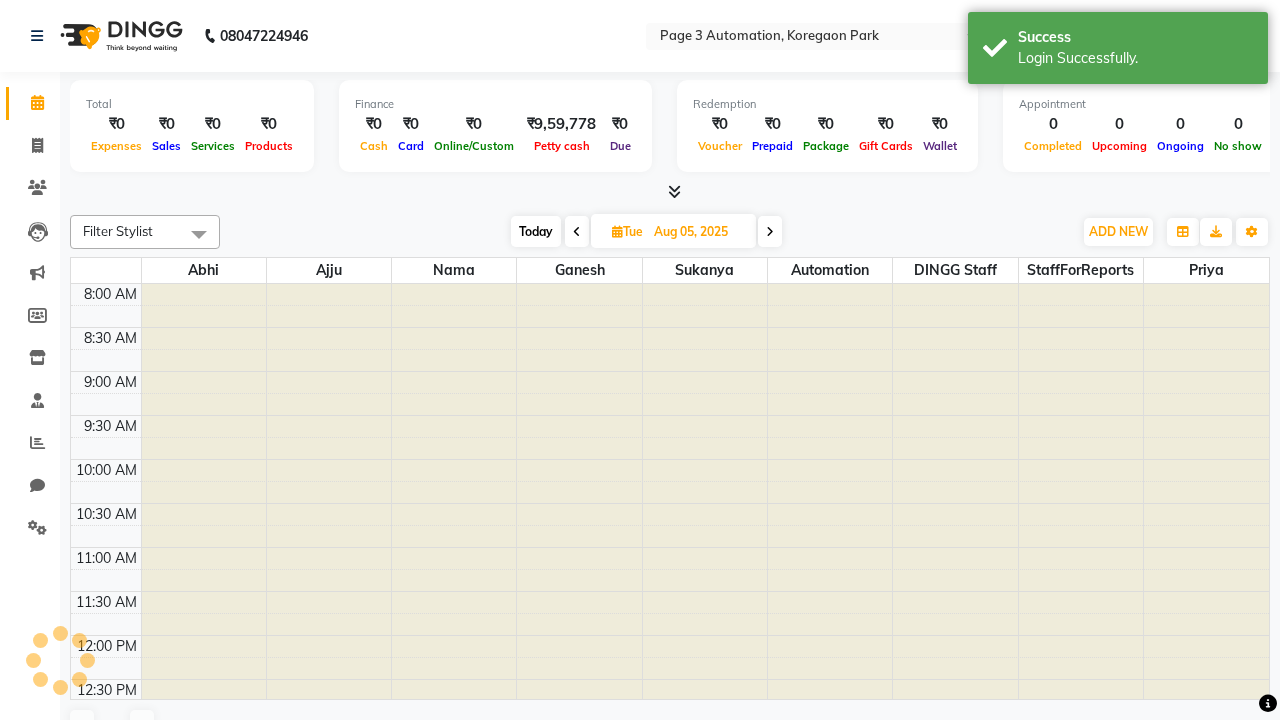 select on "en" 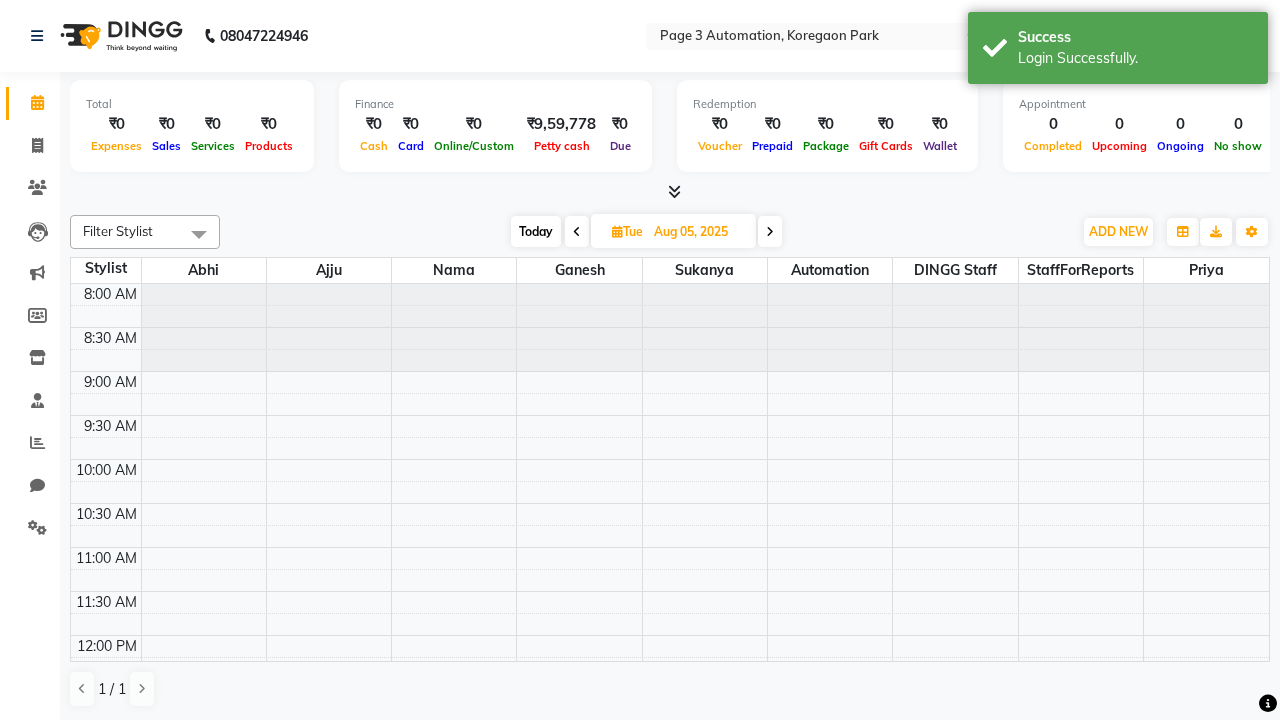 click on "Today" at bounding box center [536, 231] 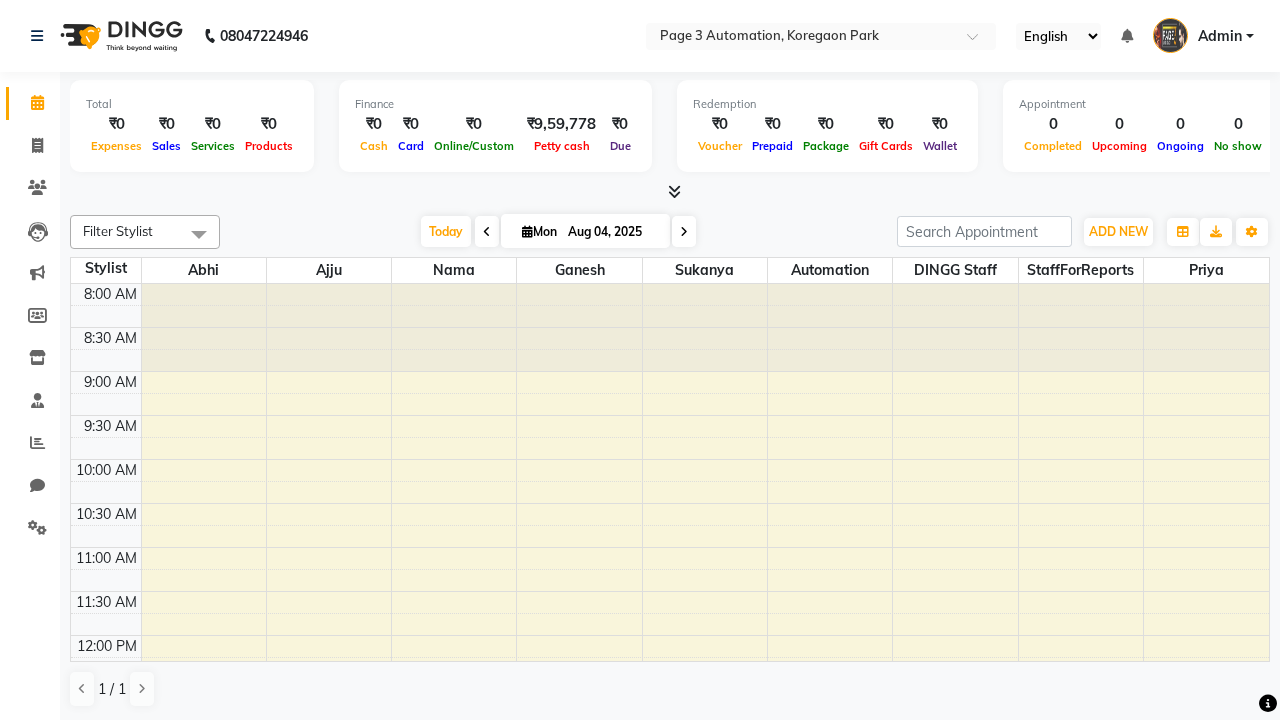 click at bounding box center [684, 232] 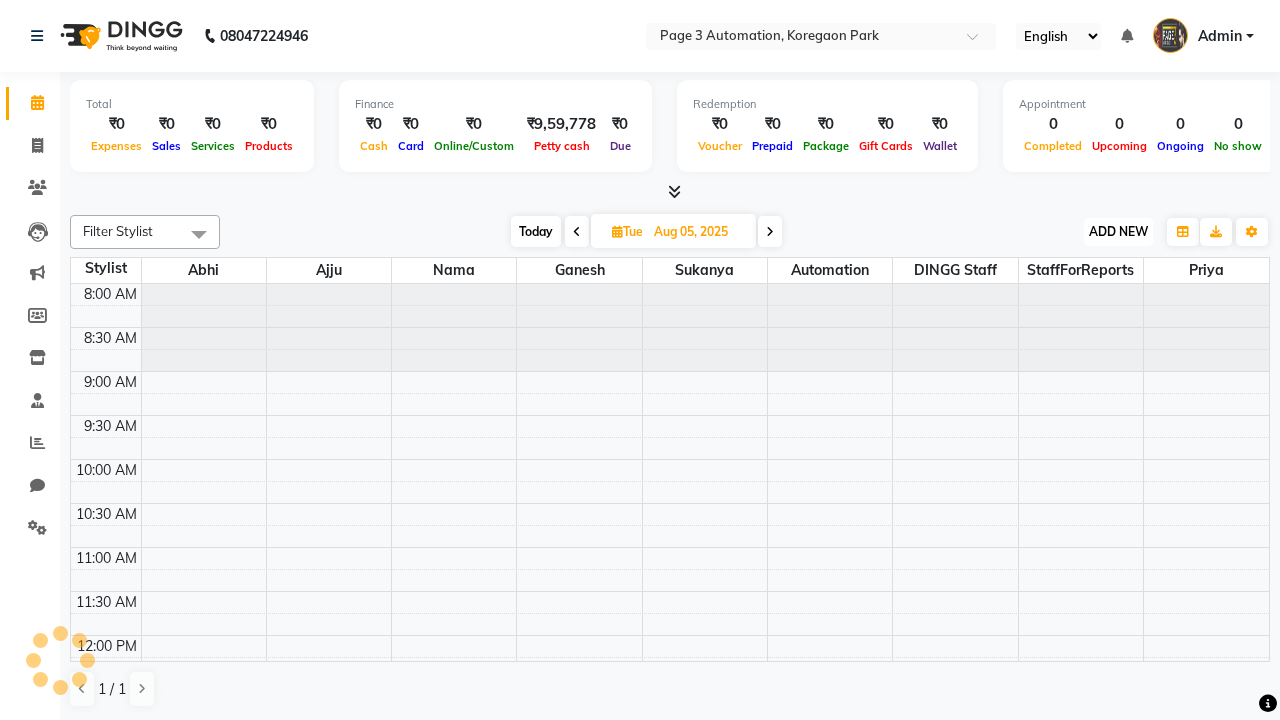 click on "ADD NEW" at bounding box center [1118, 231] 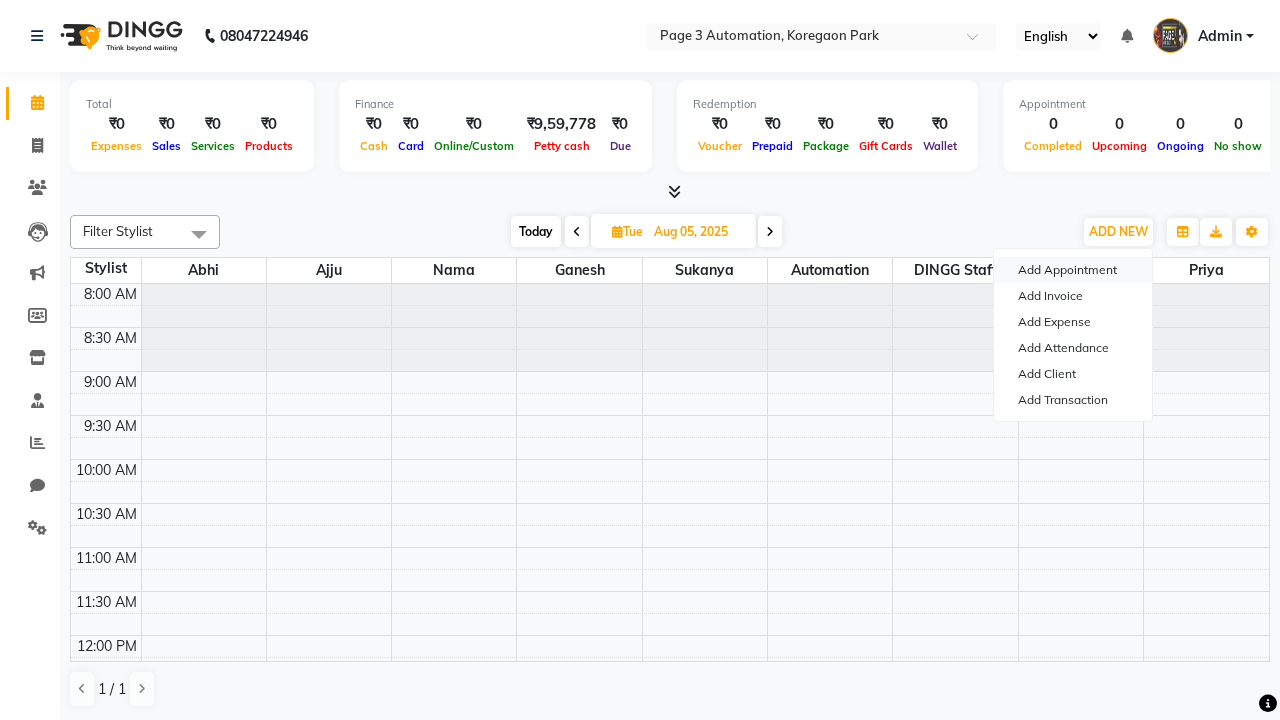 click on "Add Appointment" at bounding box center (1073, 270) 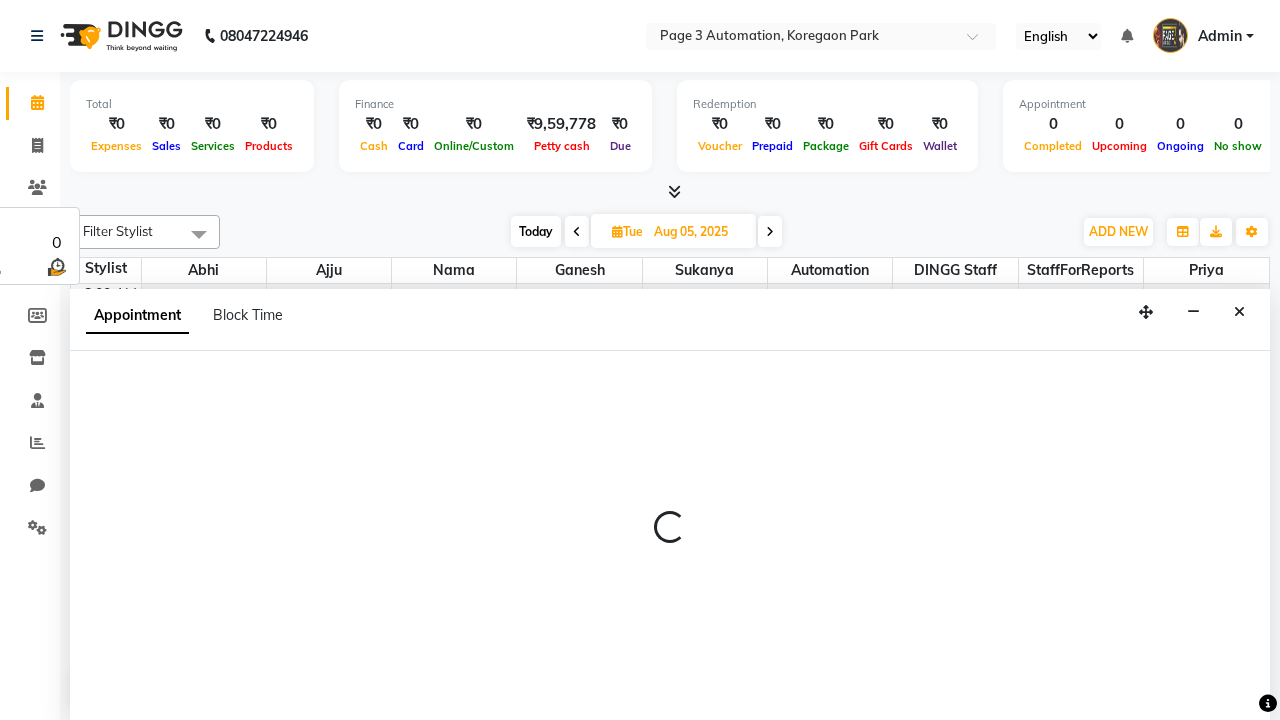 select on "tentative" 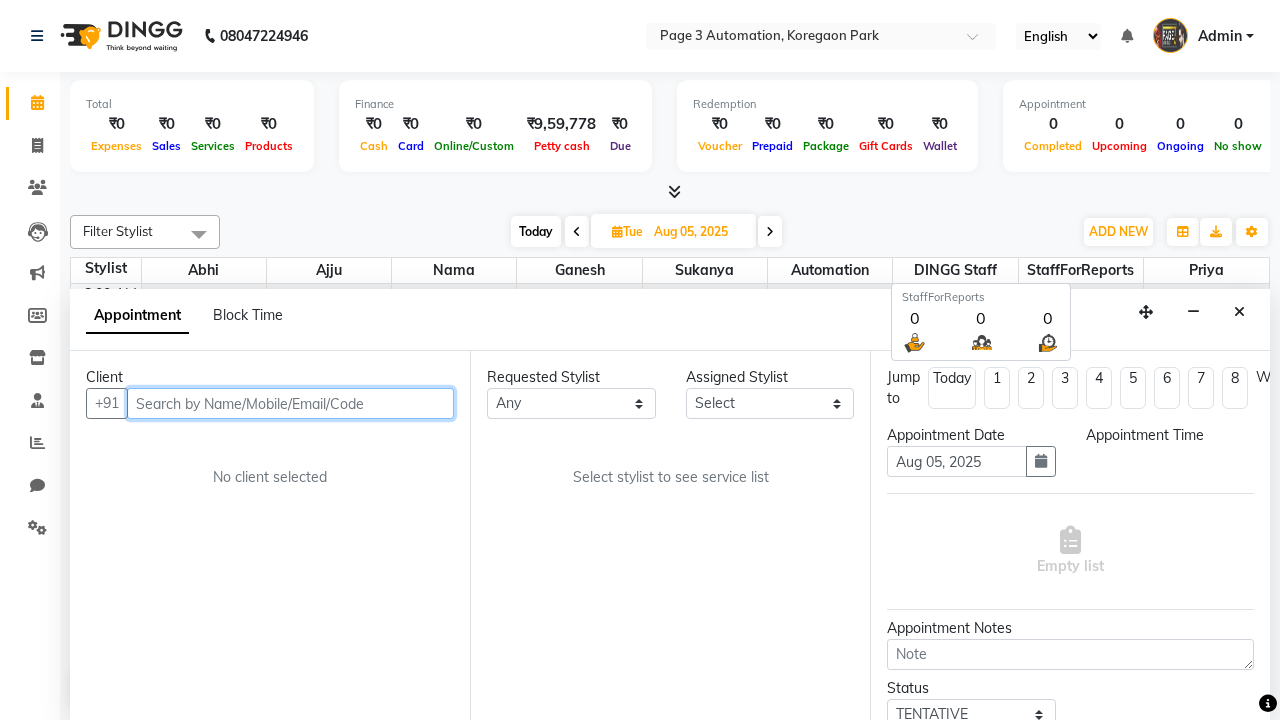 type on "[PHONE]" 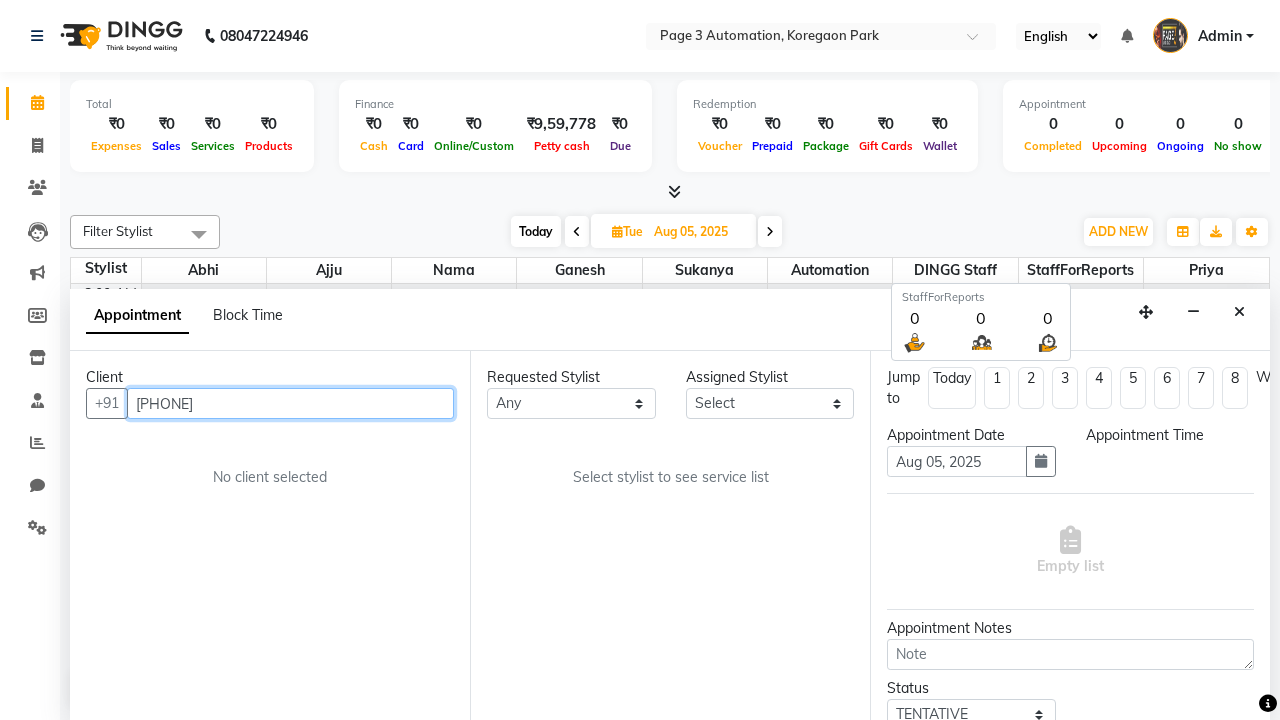 select on "540" 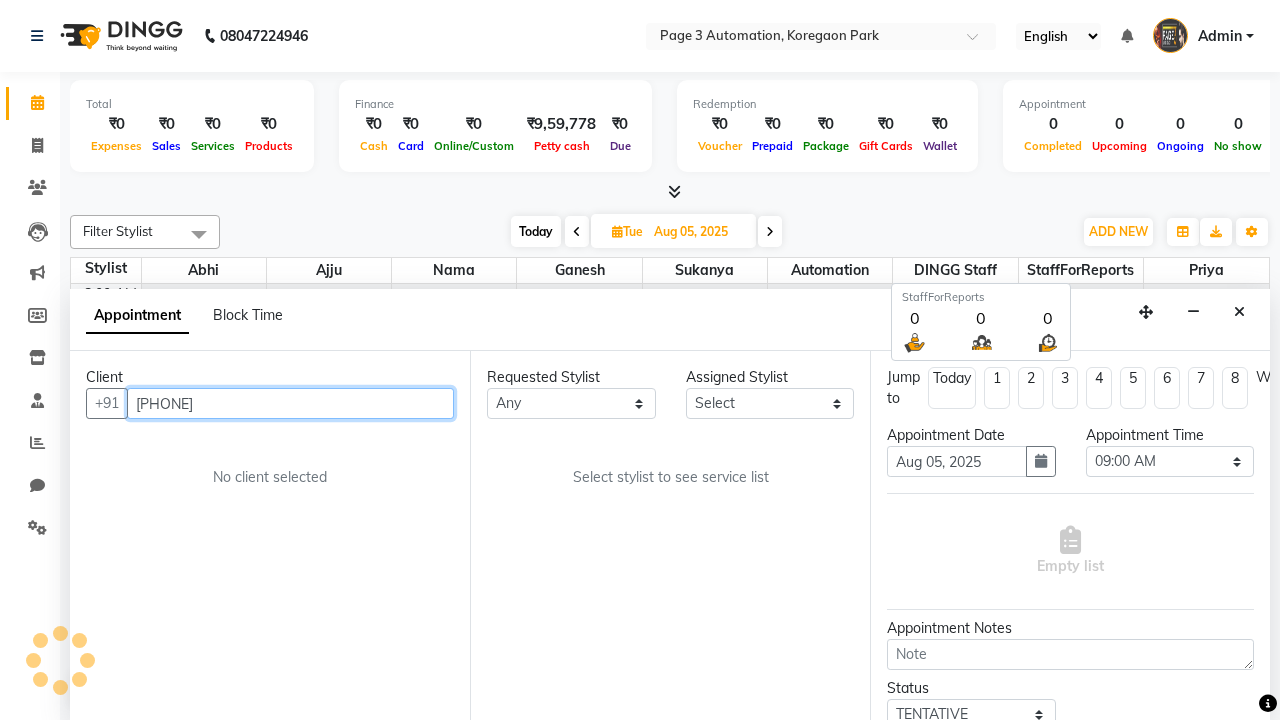 scroll, scrollTop: 1, scrollLeft: 0, axis: vertical 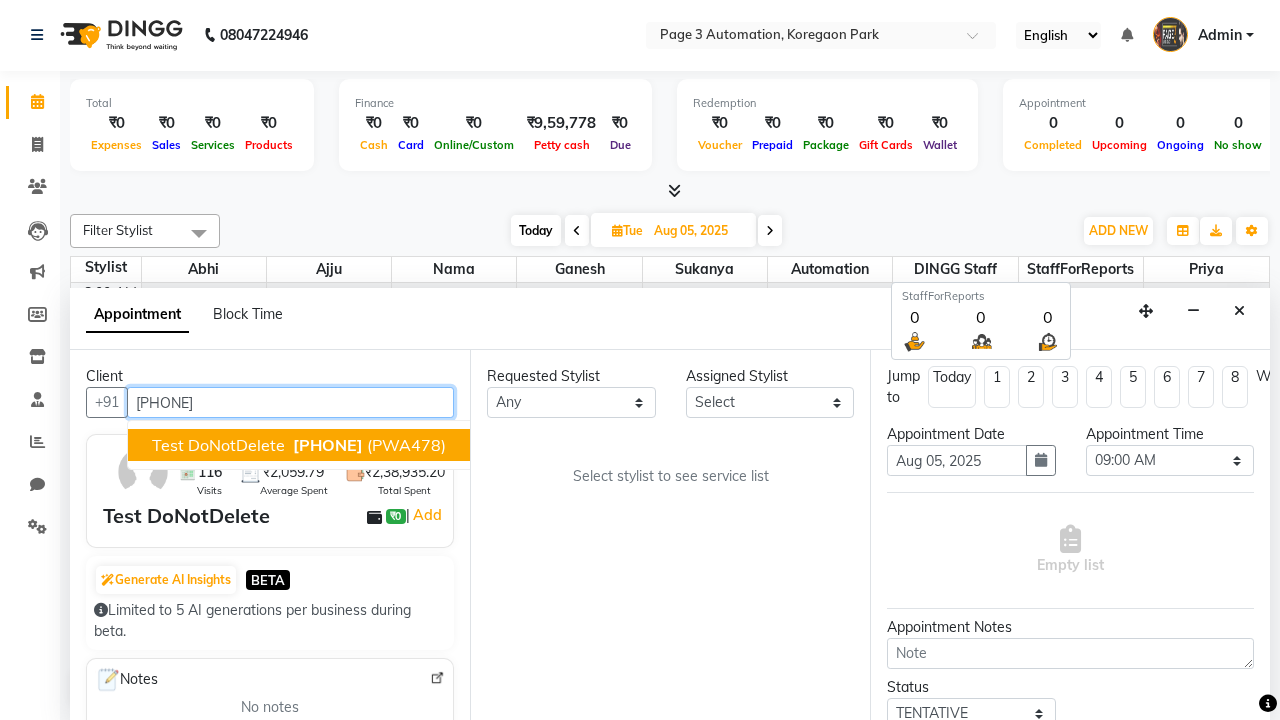 click on "[PHONE]" at bounding box center (328, 445) 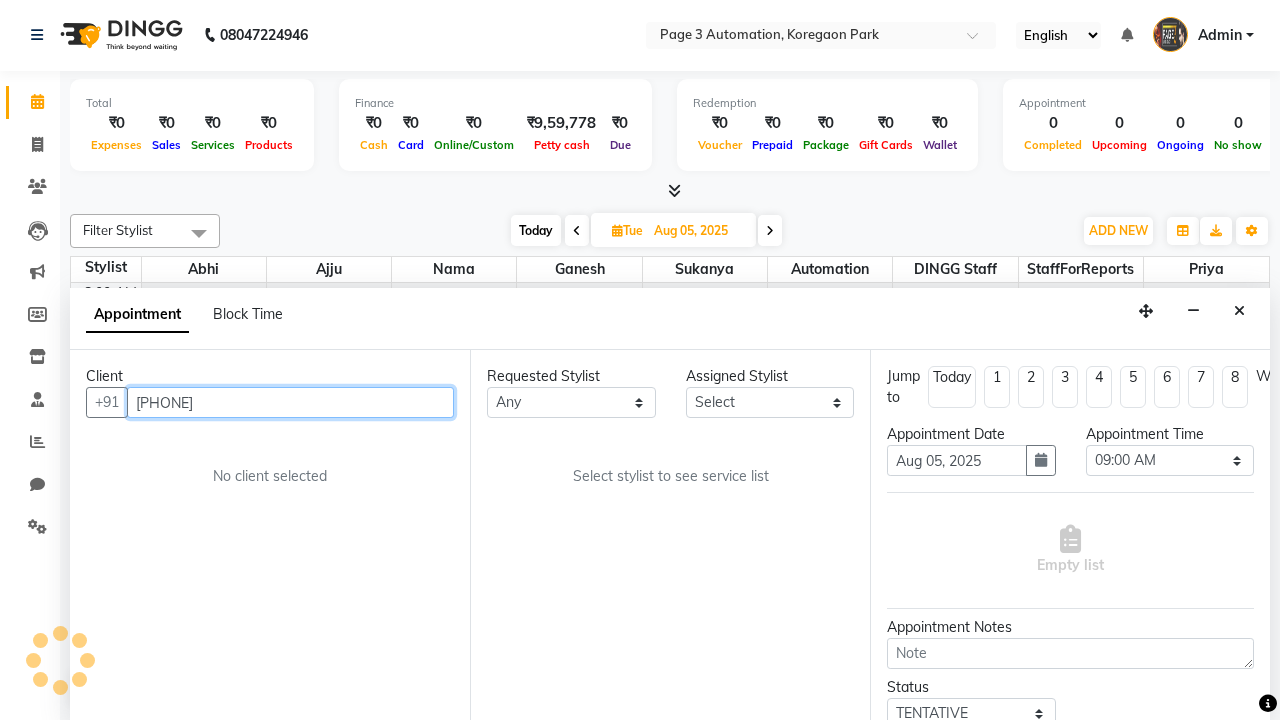 select on "[NUMBER]" 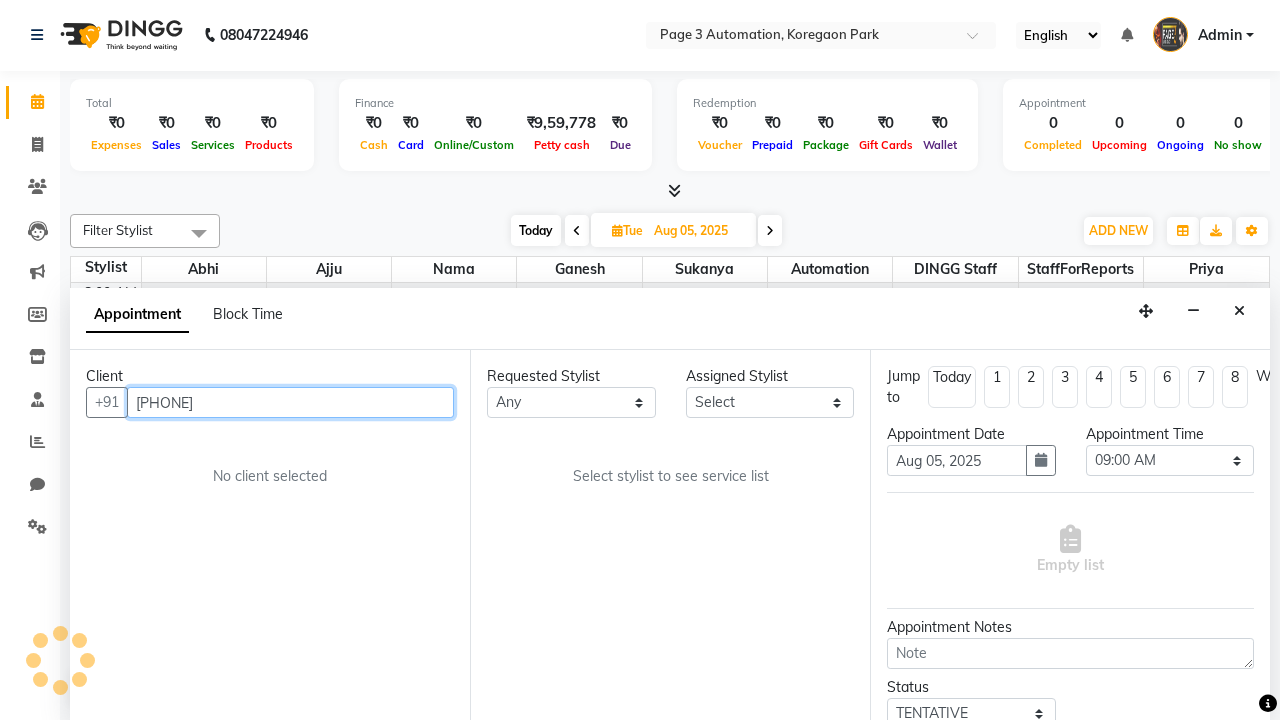 scroll, scrollTop: 0, scrollLeft: 0, axis: both 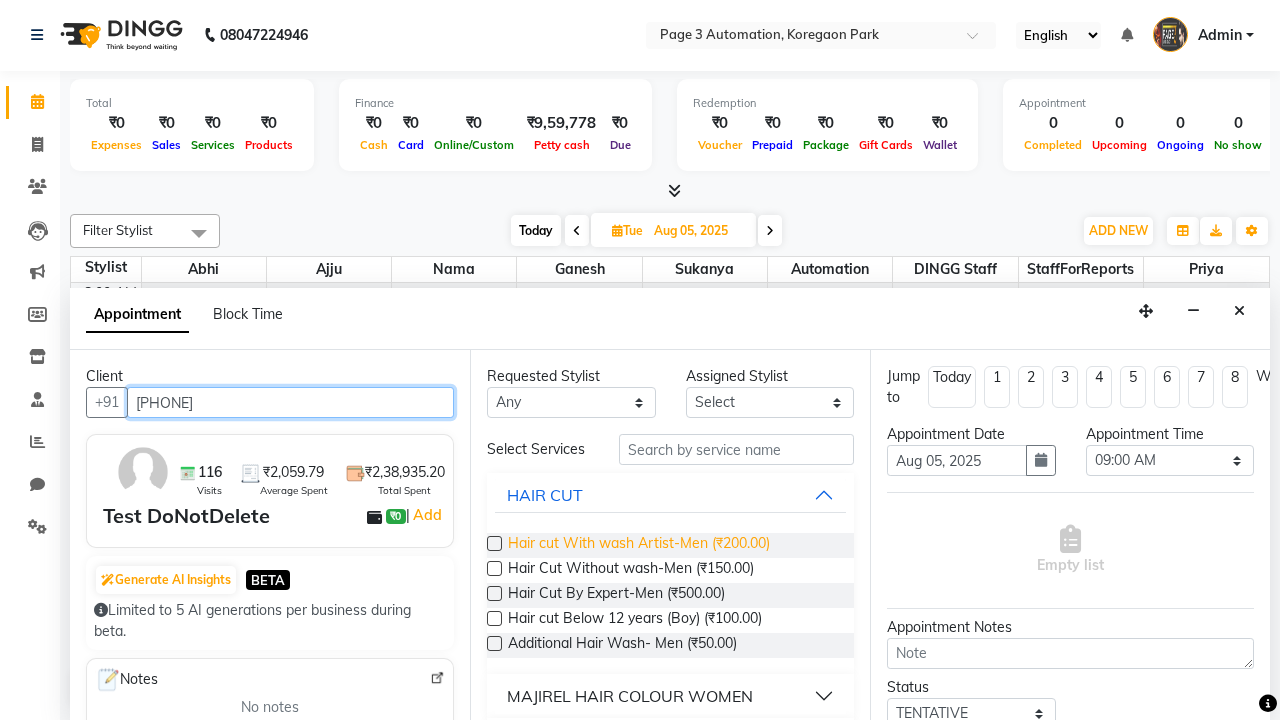 type on "[PHONE]" 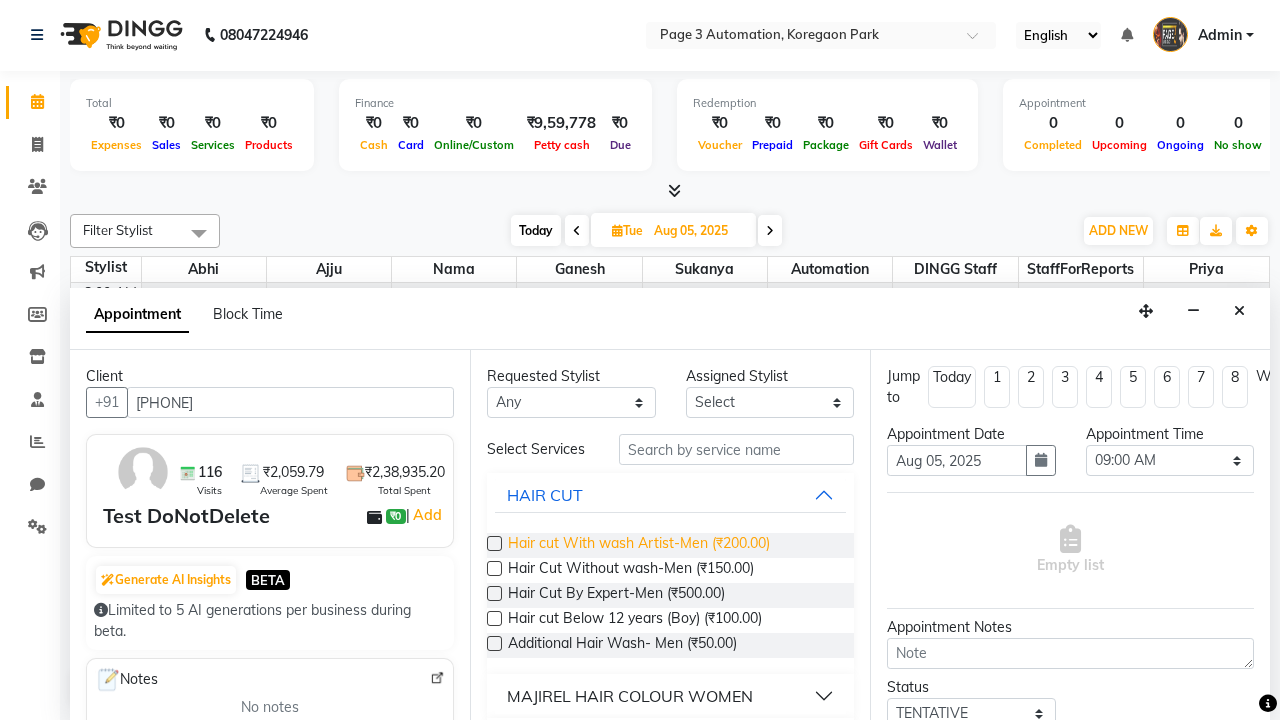 click on "Hair cut With wash Artist-Men (₹200.00)" at bounding box center (639, 545) 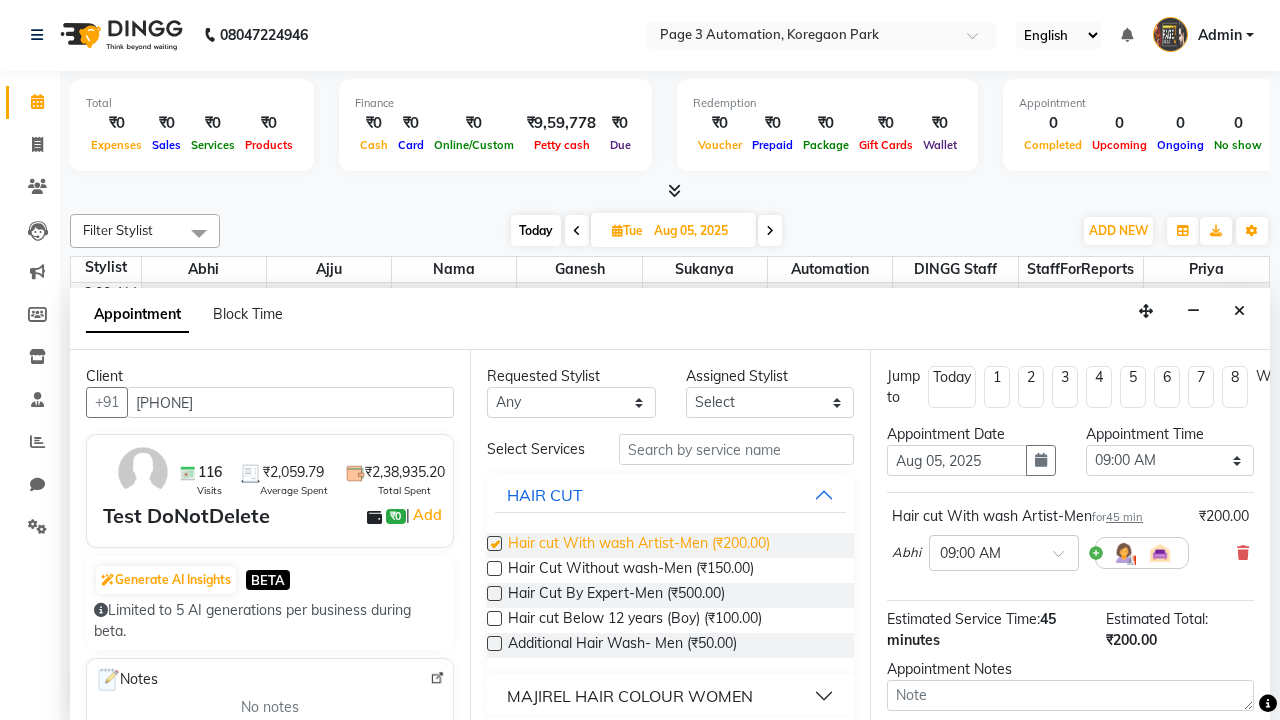 checkbox on "false" 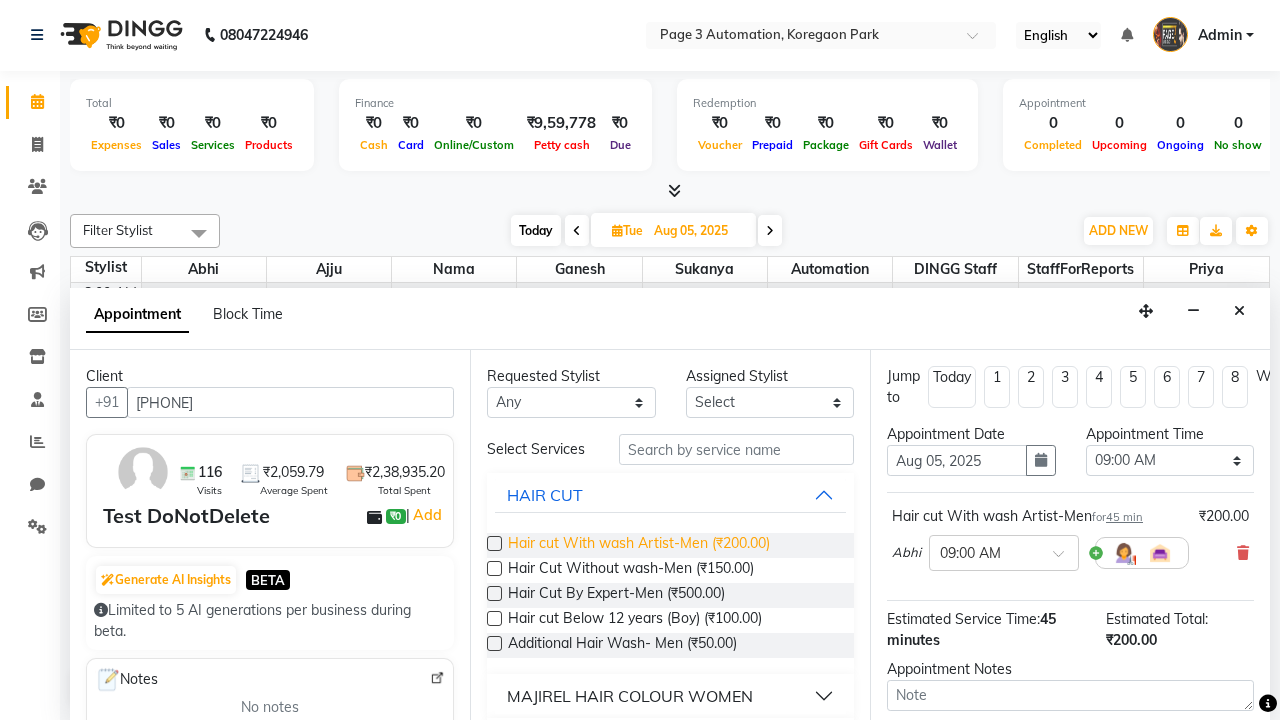 select on "735" 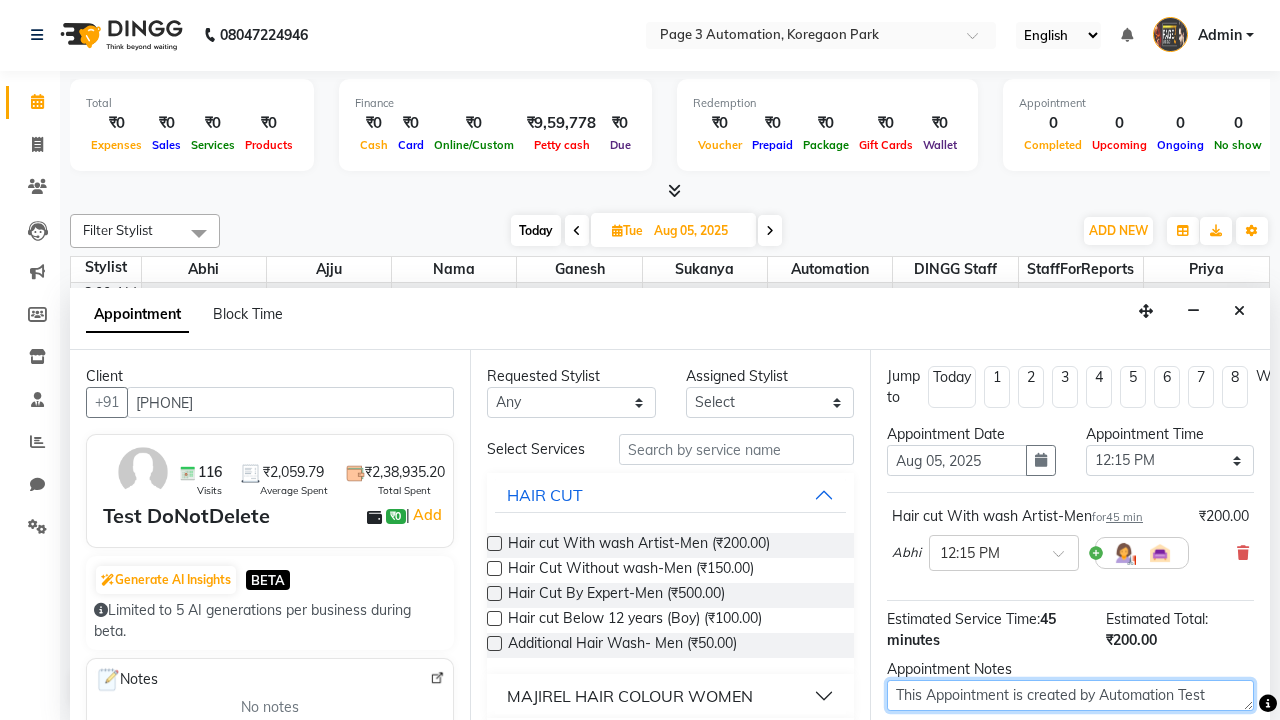 type on "This Appointment is created by Automation Test" 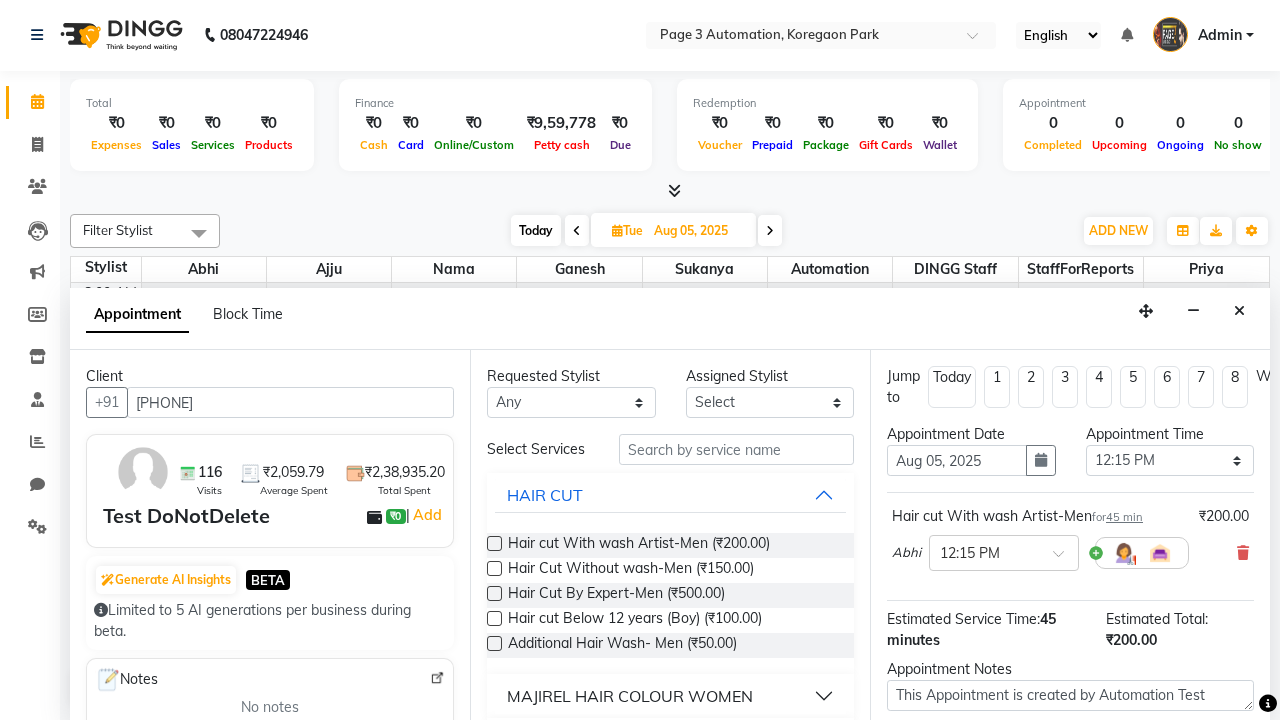 click at bounding box center (1097, 822) 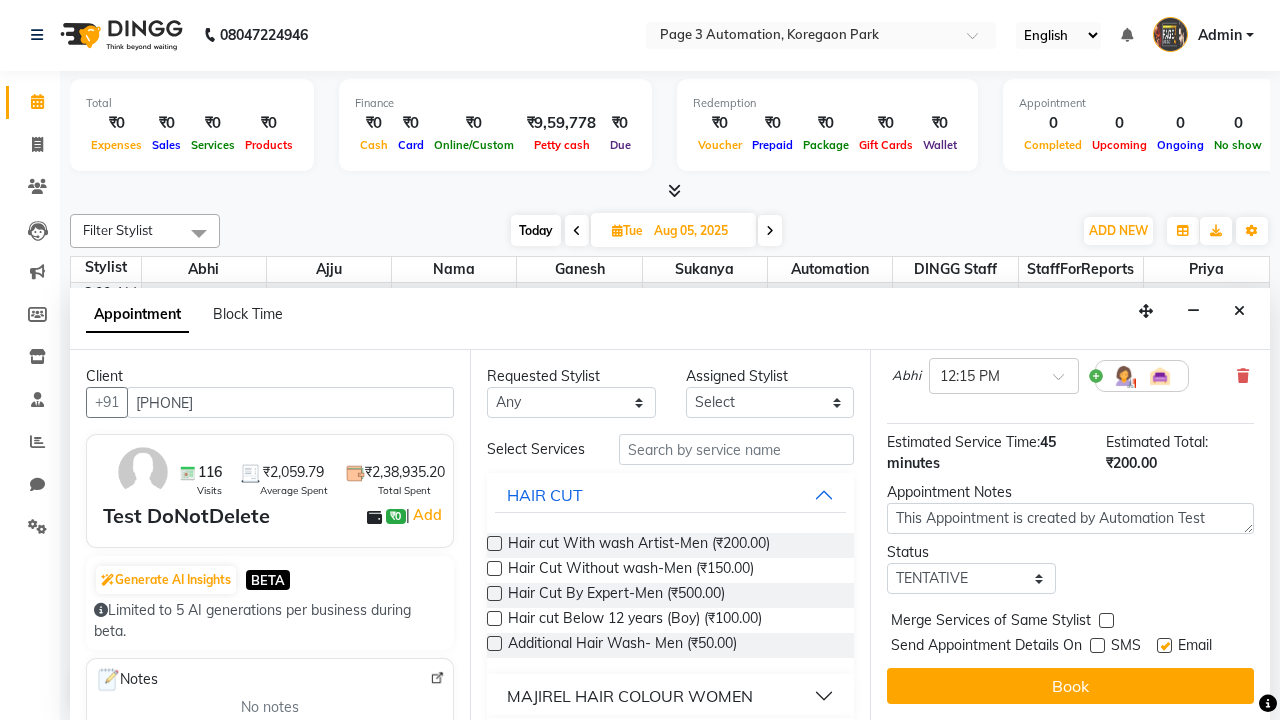 click at bounding box center [1164, 645] 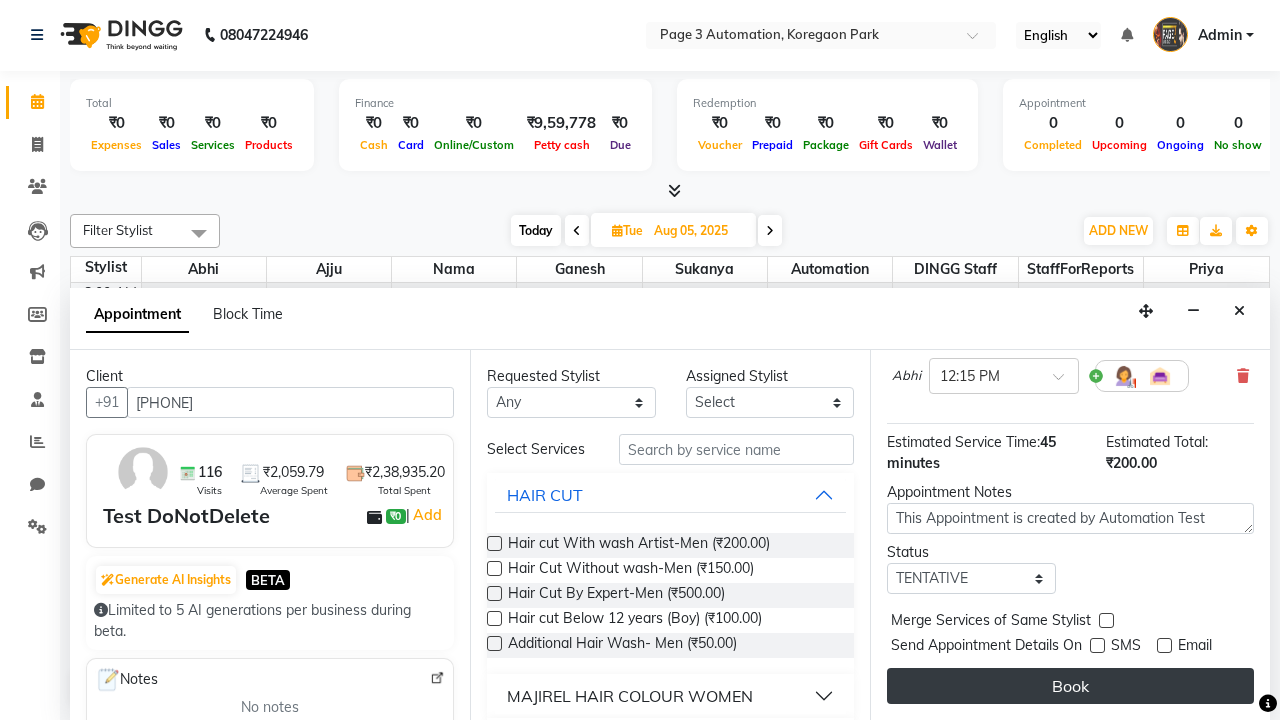click on "Book" at bounding box center (1070, 686) 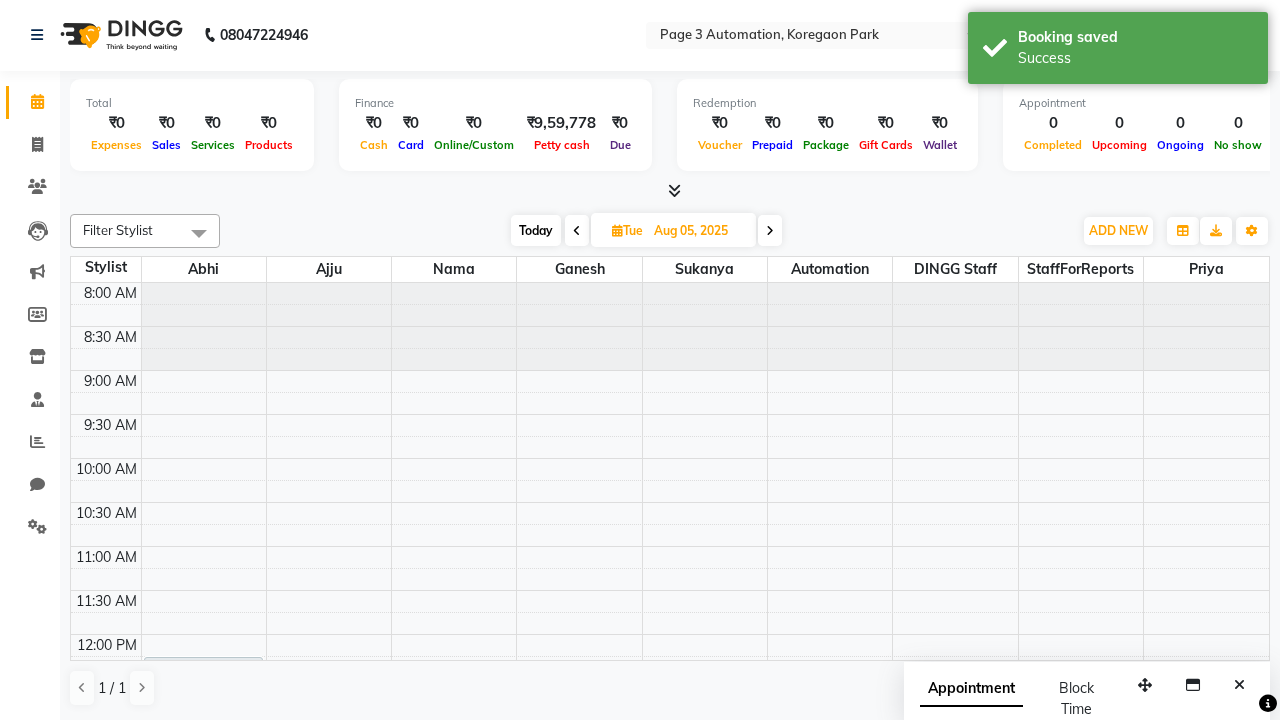 scroll, scrollTop: 0, scrollLeft: 0, axis: both 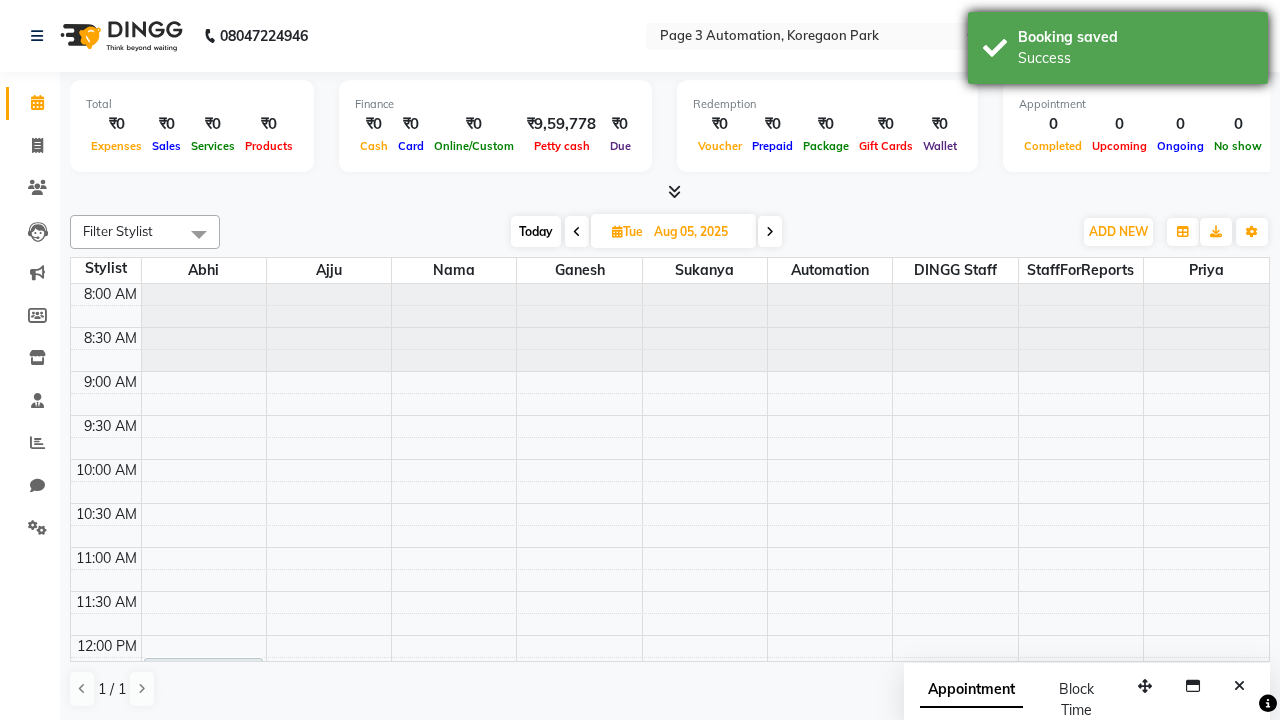 click on "Success" at bounding box center (1135, 58) 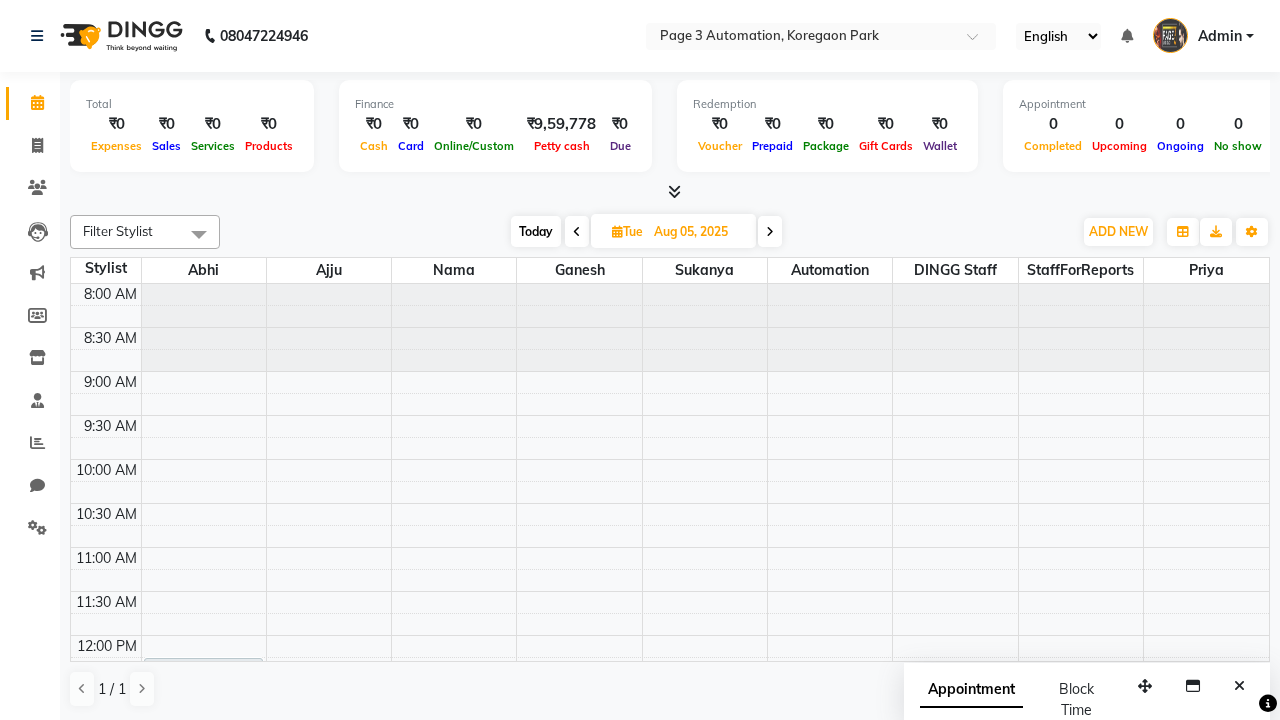 click at bounding box center (199, 234) 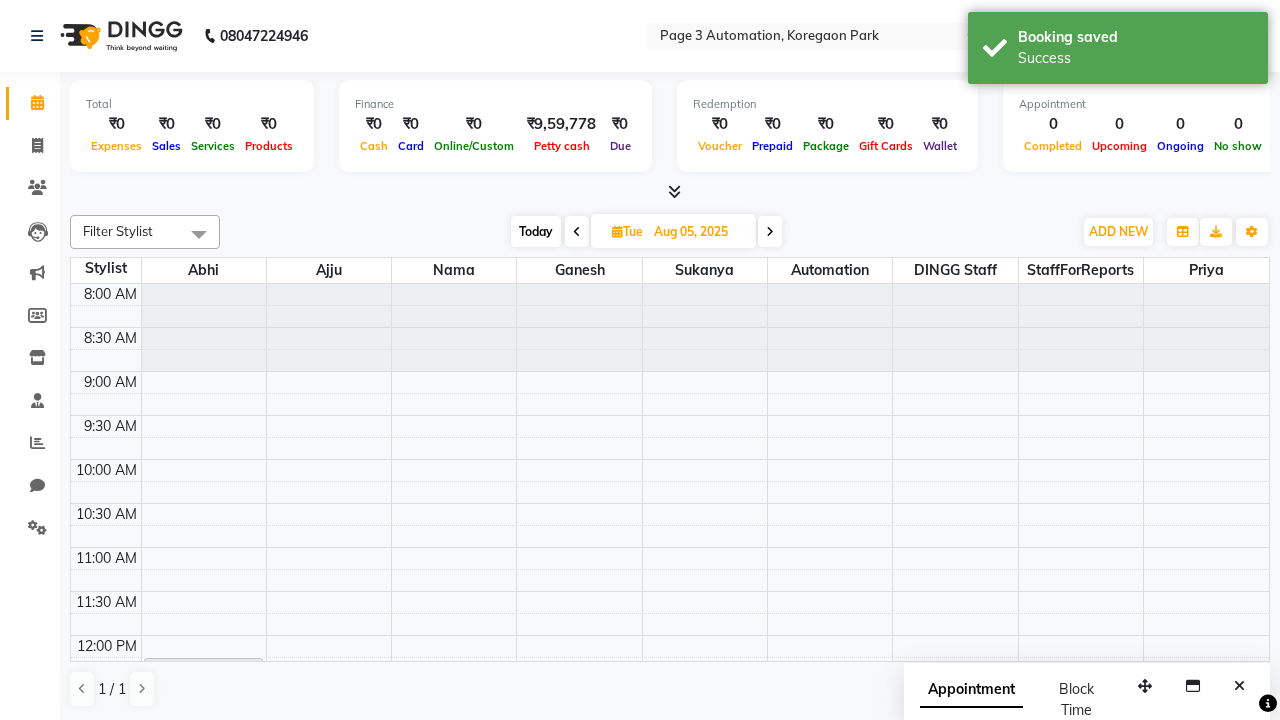 checkbox on "true" 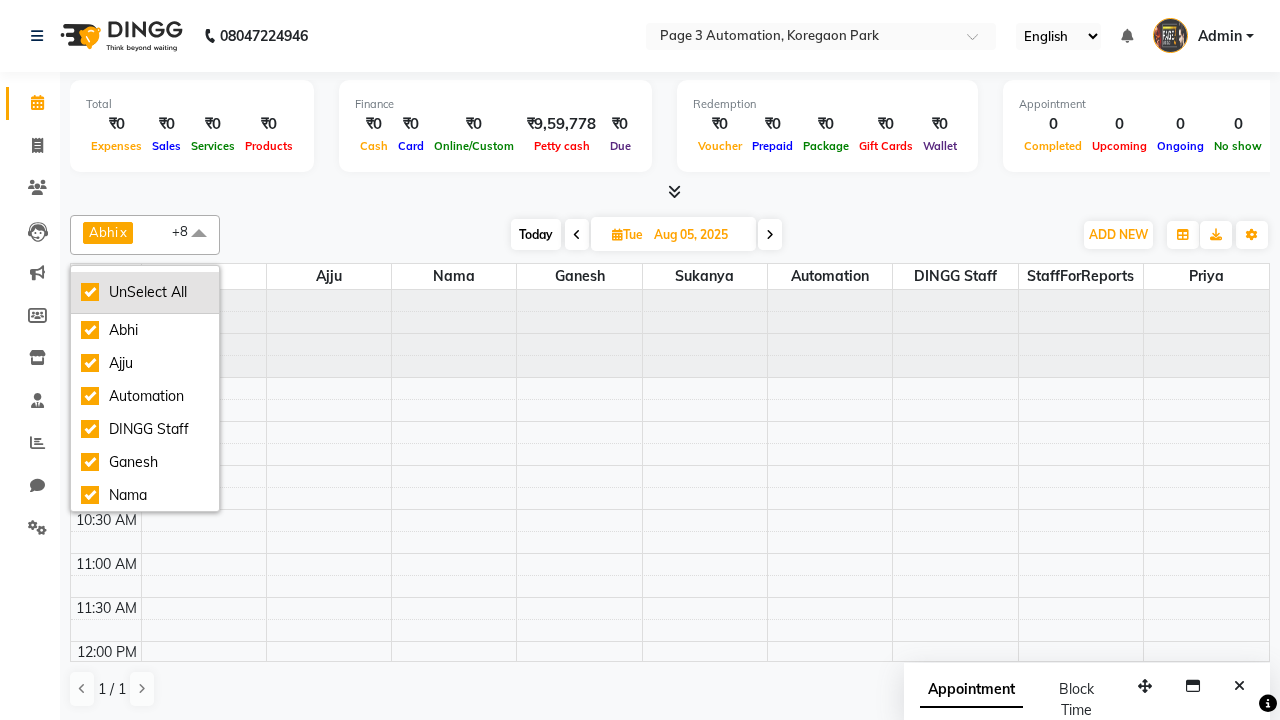 click on "UnSelect All" at bounding box center [145, 292] 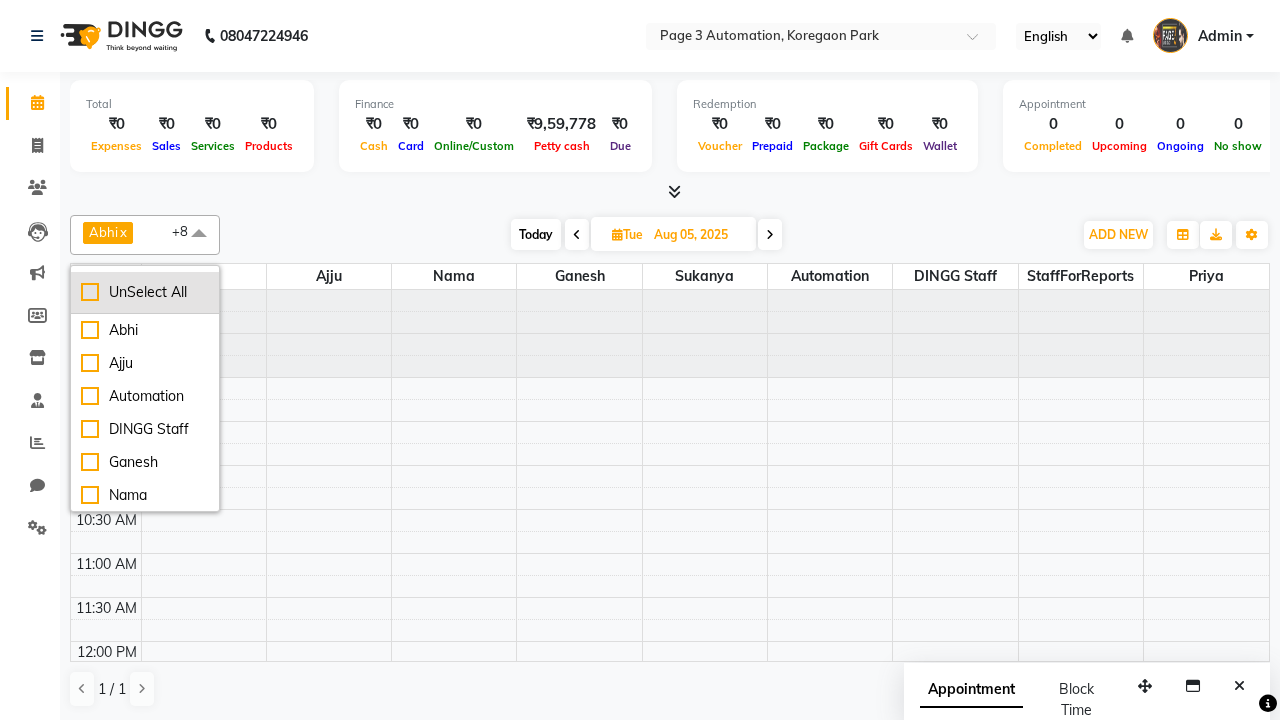 checkbox on "false" 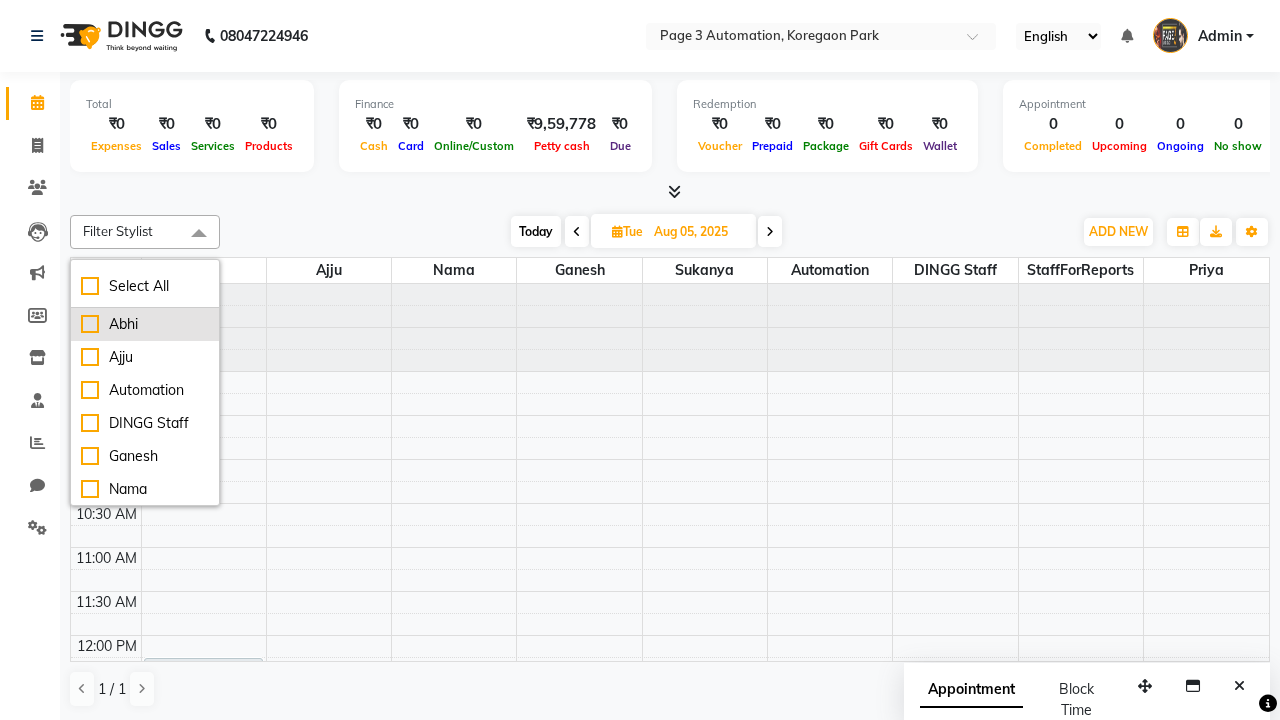 click on "Abhi" at bounding box center (145, 324) 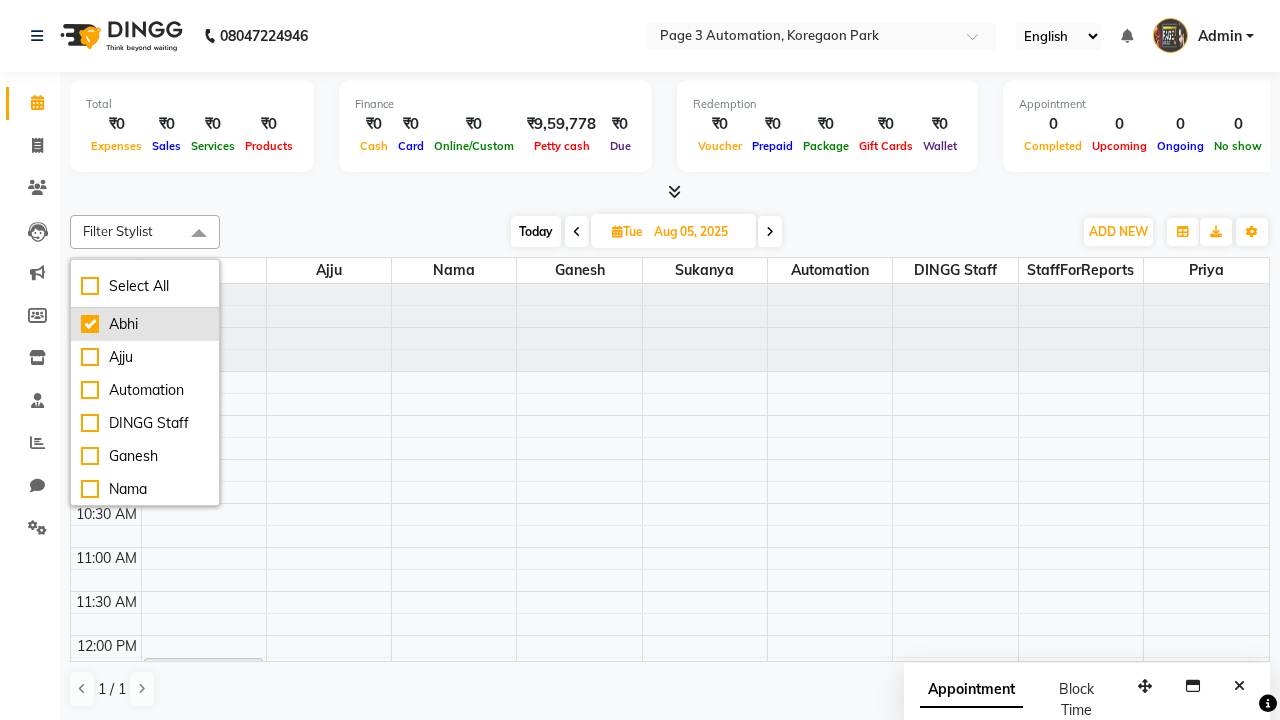 checkbox on "true" 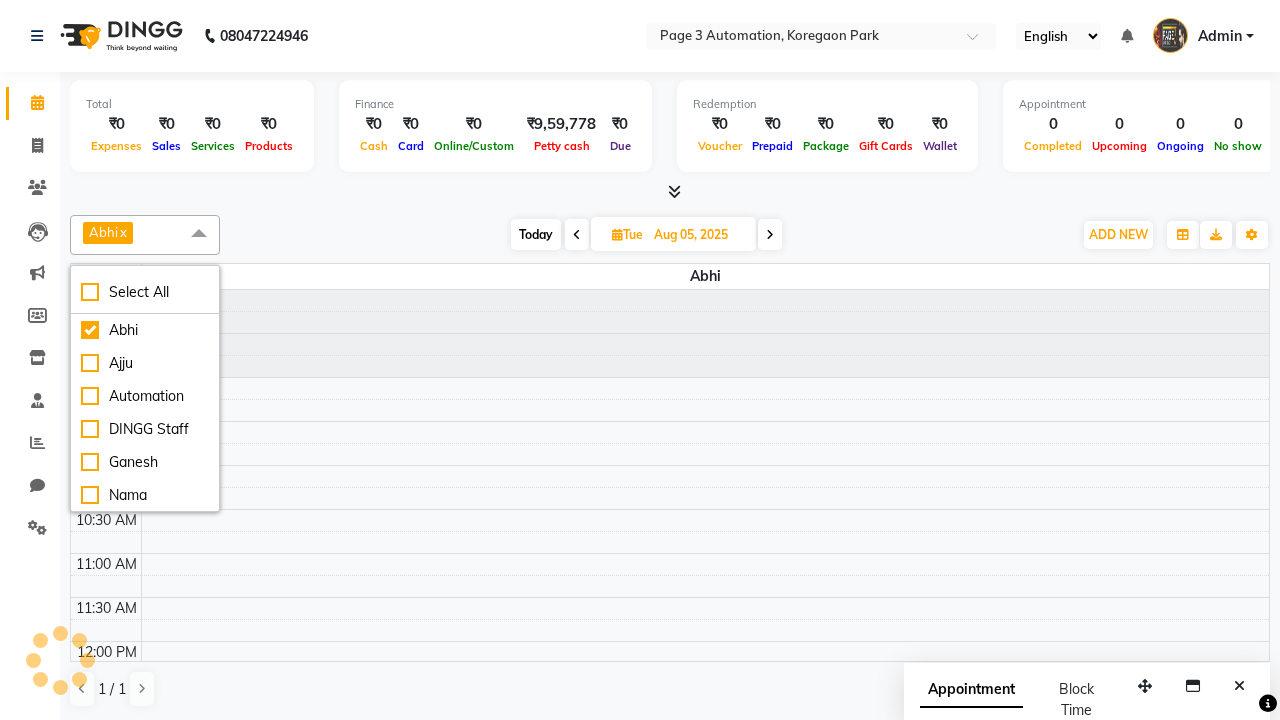 click at bounding box center [199, 234] 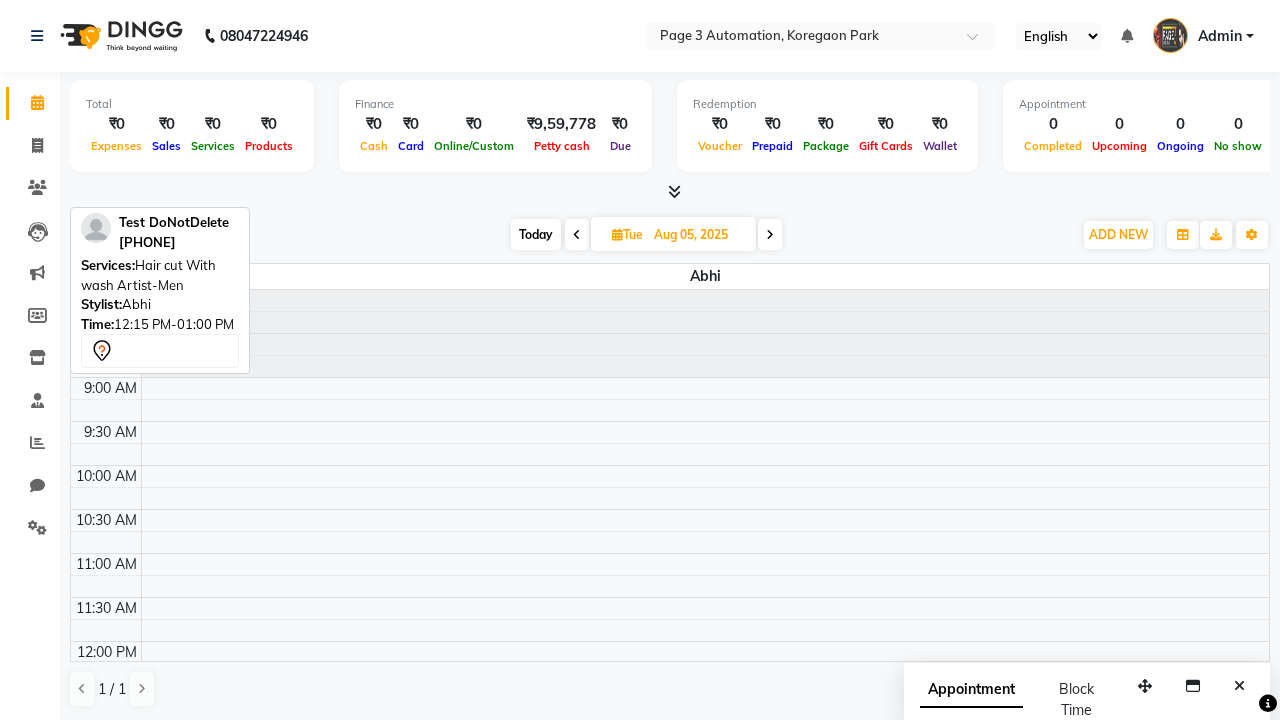 scroll, scrollTop: 221, scrollLeft: 0, axis: vertical 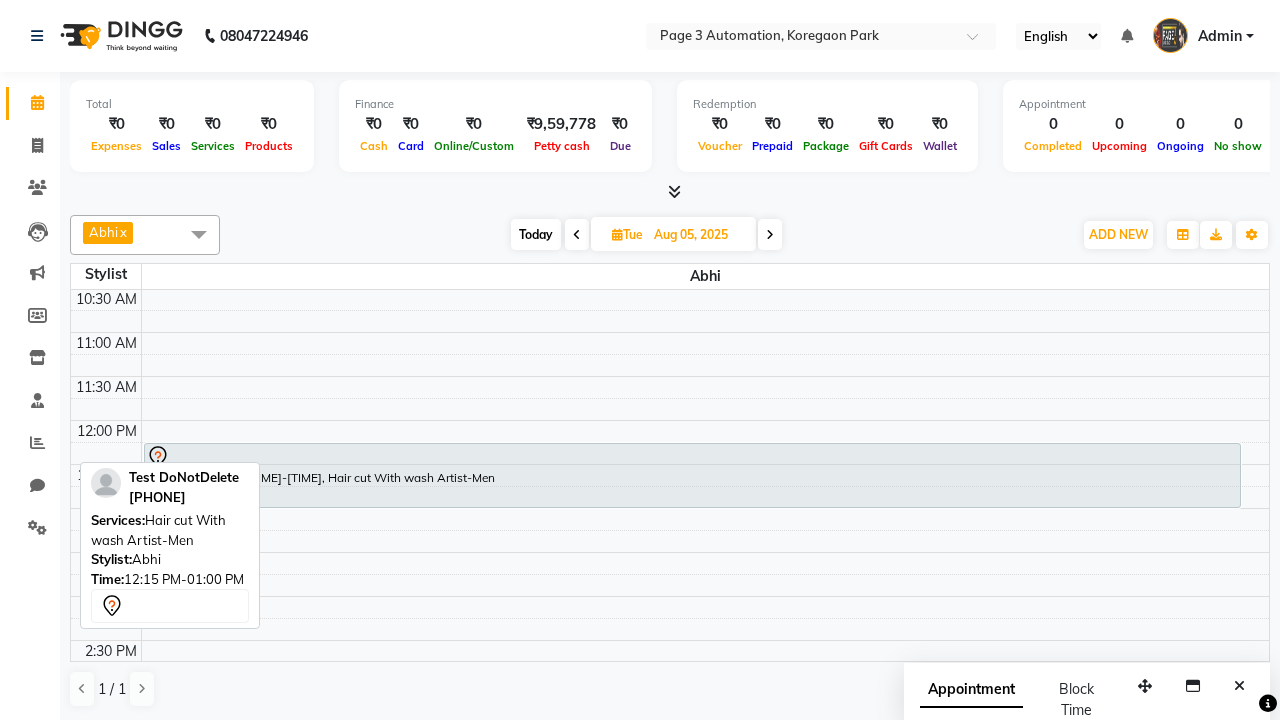 click on "Test DoNotDelete, [TIME]-[TIME], Hair cut With wash Artist-Men" at bounding box center [692, 475] 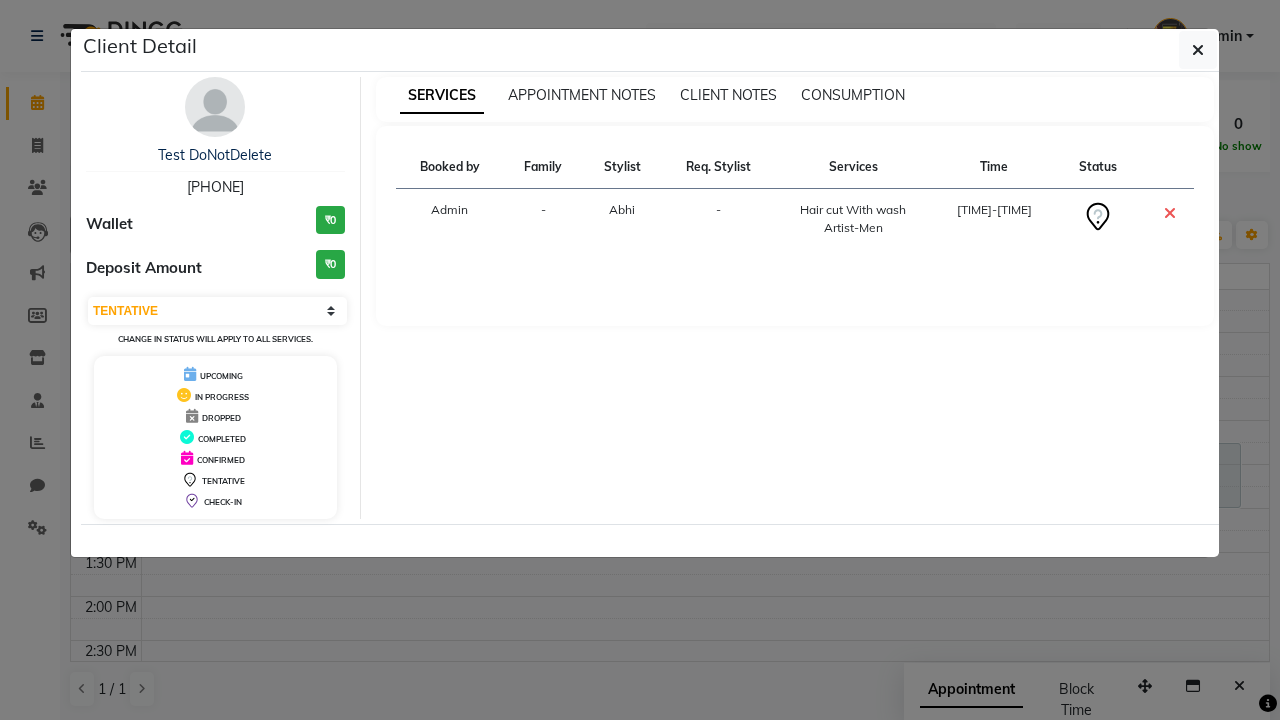 select on "6" 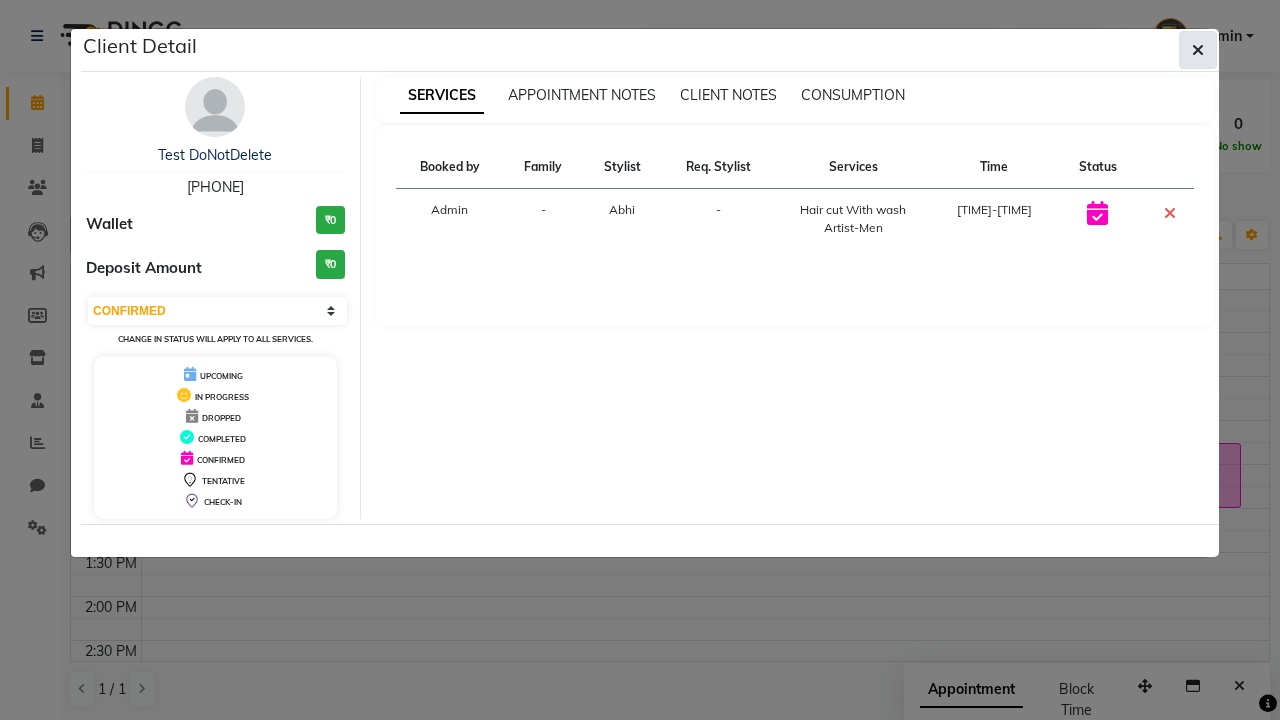 click 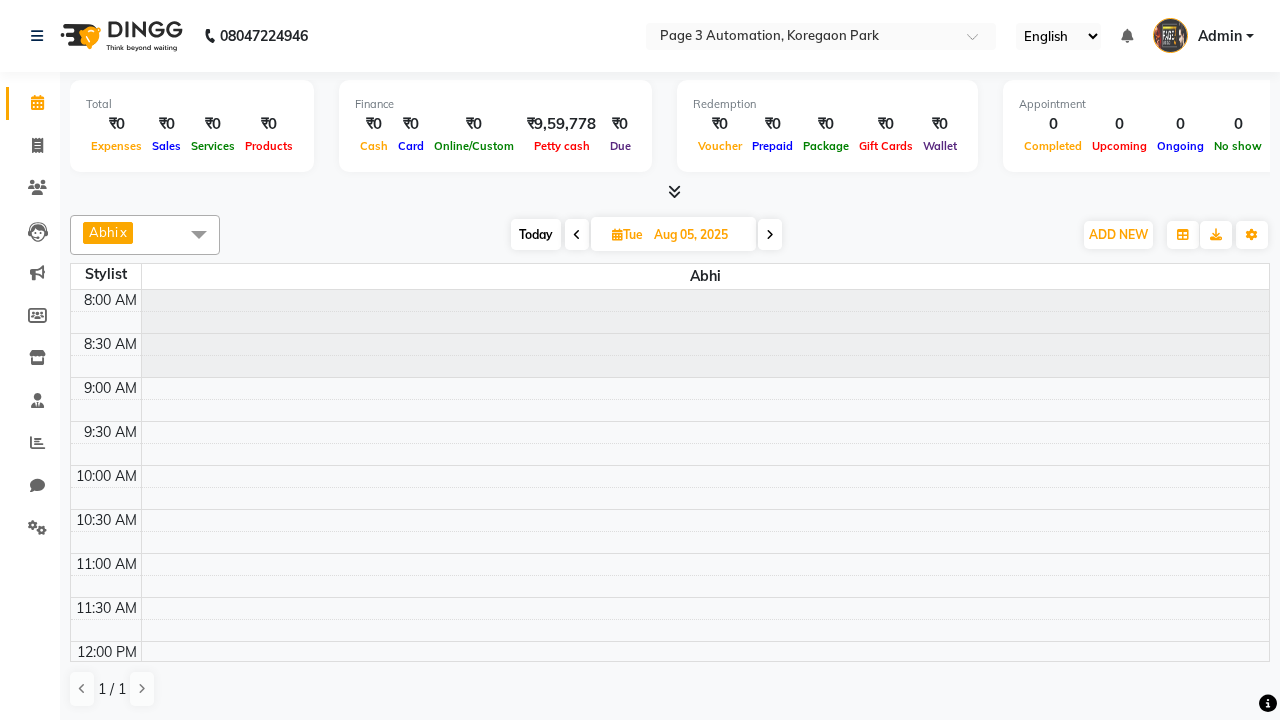 scroll, scrollTop: 0, scrollLeft: 0, axis: both 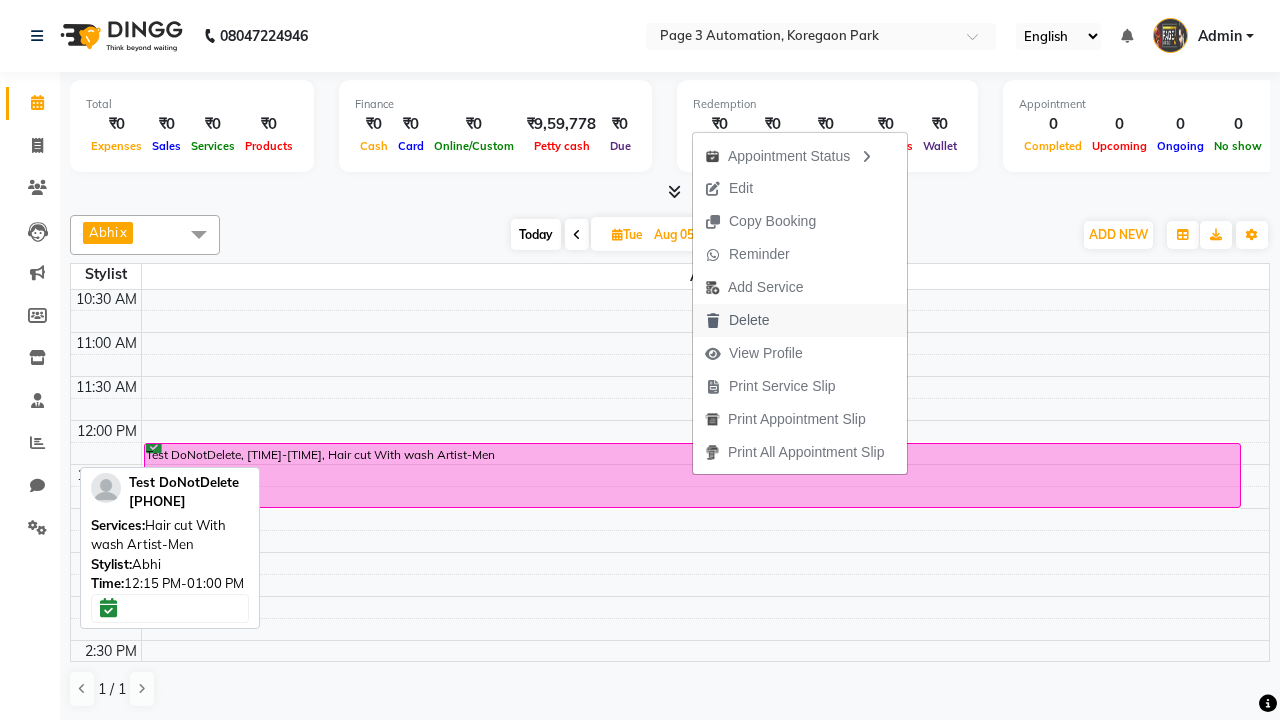 click on "Delete" at bounding box center (800, 320) 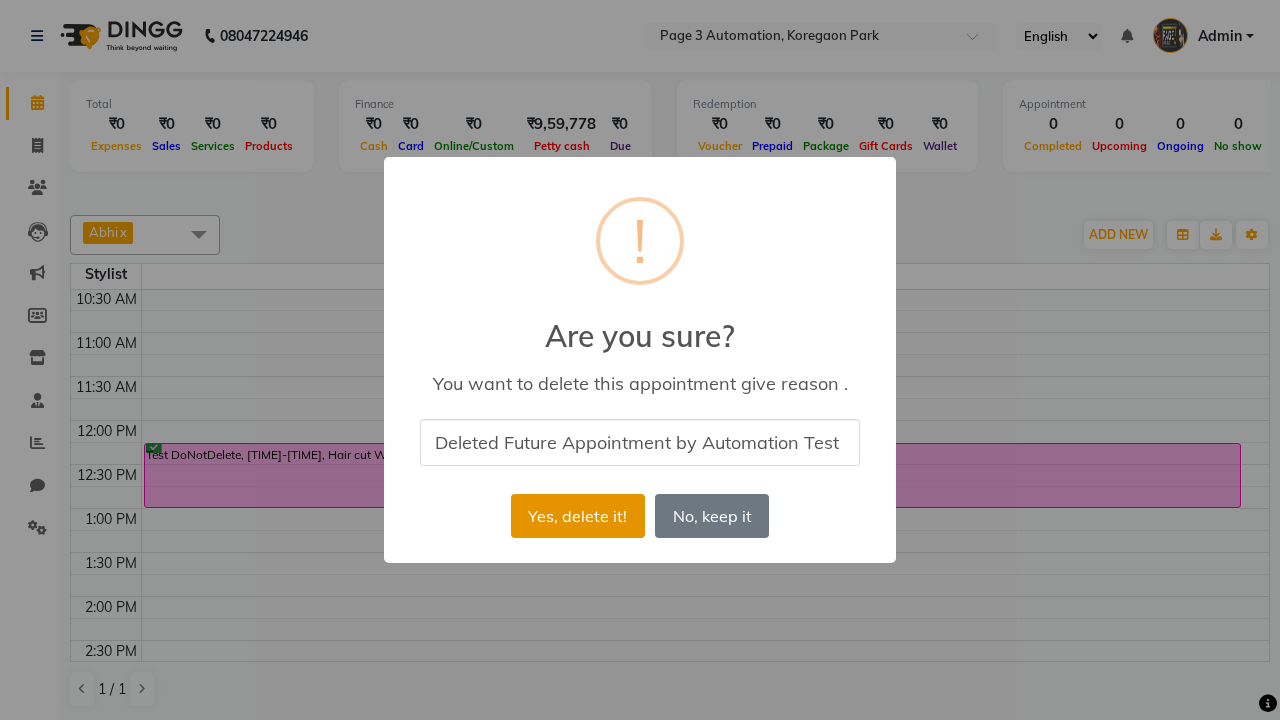type on "Deleted Future Appointment by Automation Test" 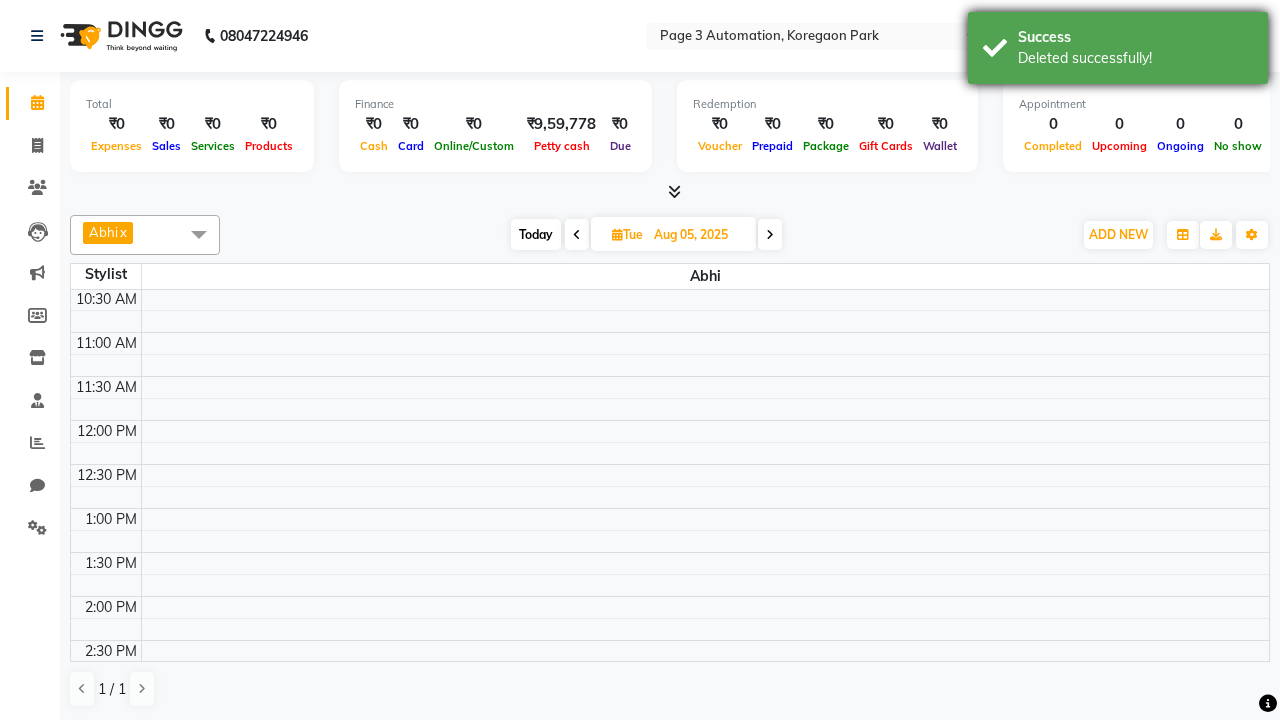 click on "Deleted successfully!" at bounding box center (1135, 58) 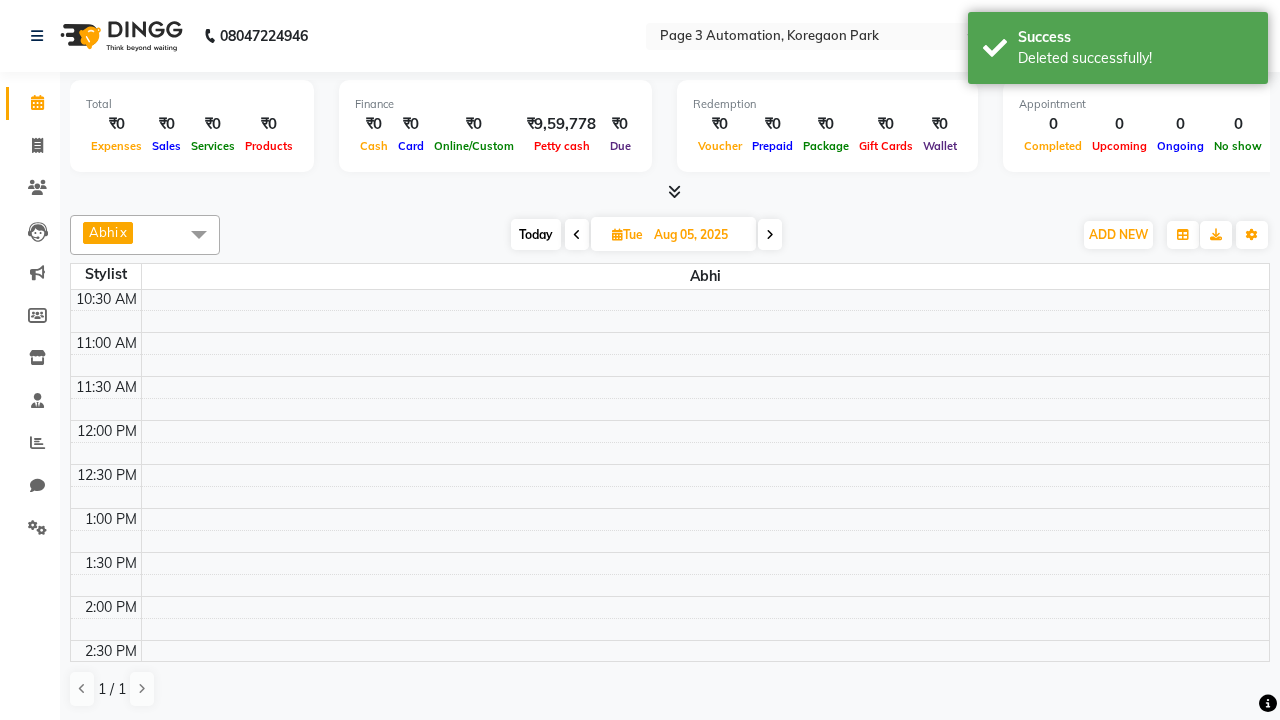 click at bounding box center (199, 234) 